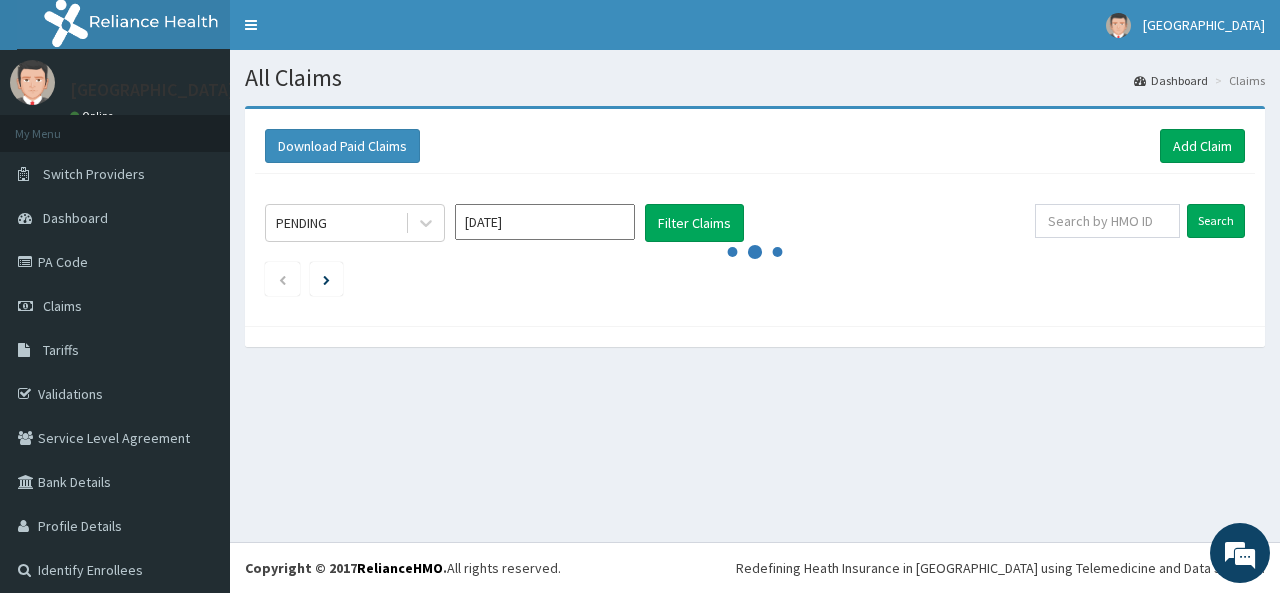 click on "PA Code" at bounding box center [115, 262] 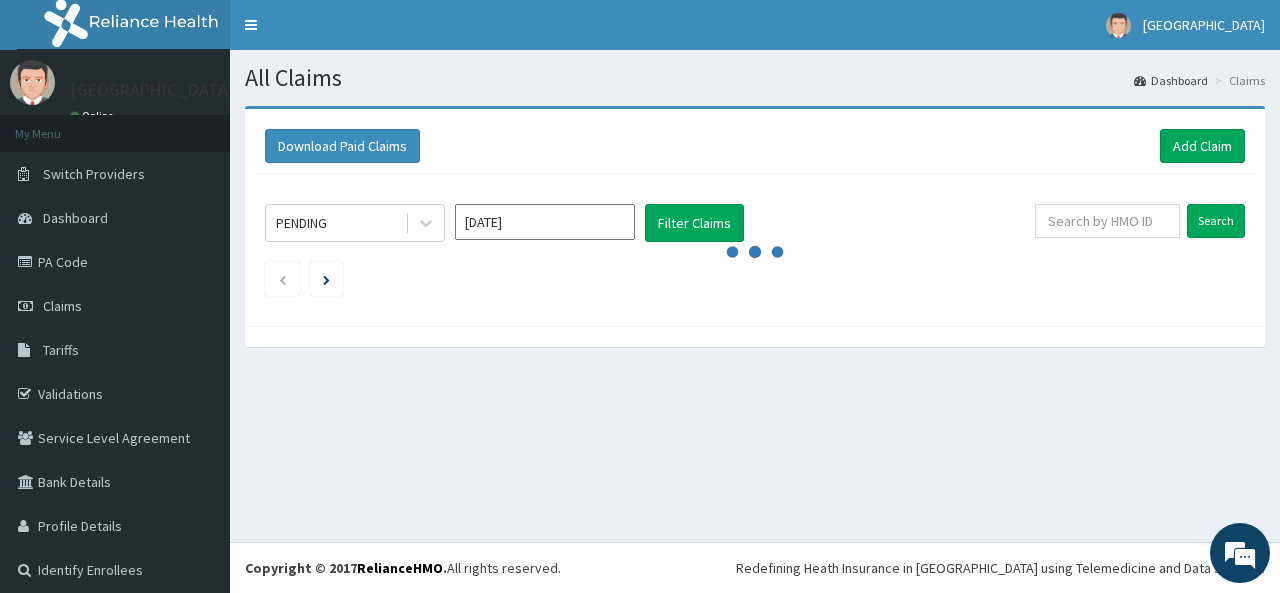 scroll, scrollTop: 0, scrollLeft: 0, axis: both 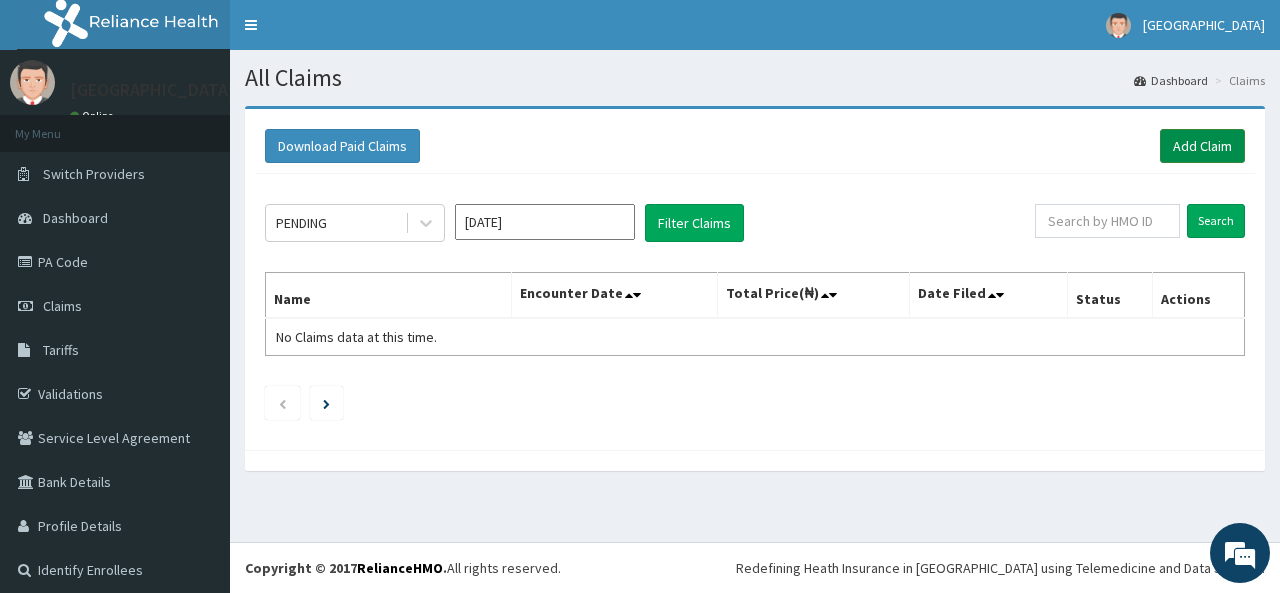 click on "Add Claim" at bounding box center (1202, 146) 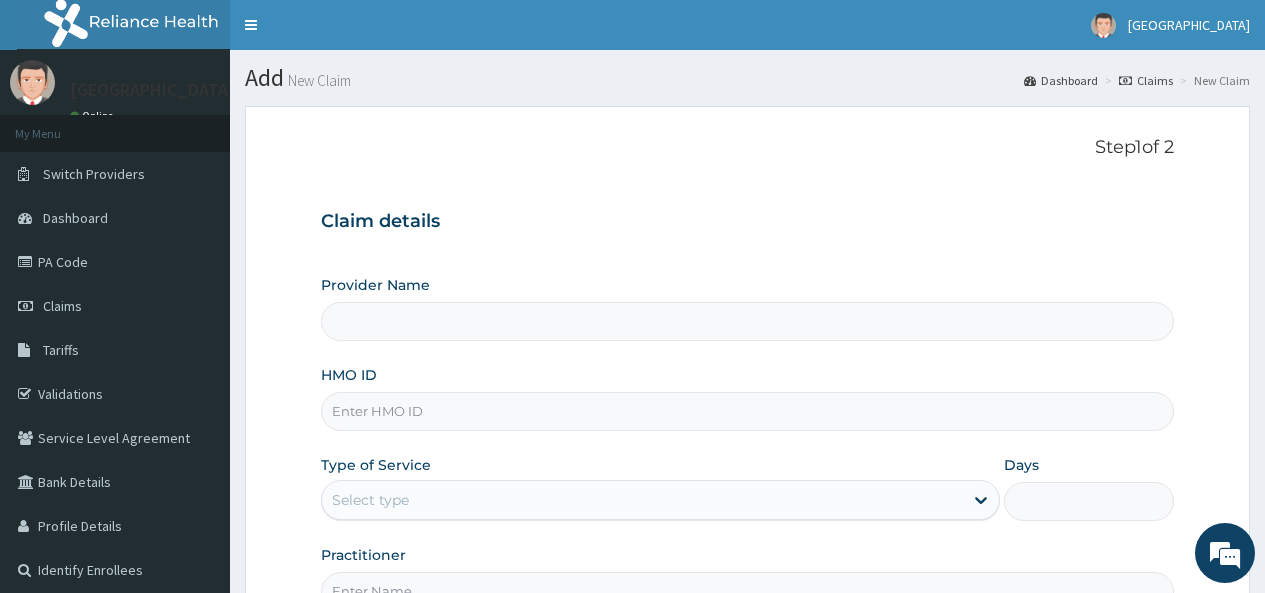 scroll, scrollTop: 0, scrollLeft: 0, axis: both 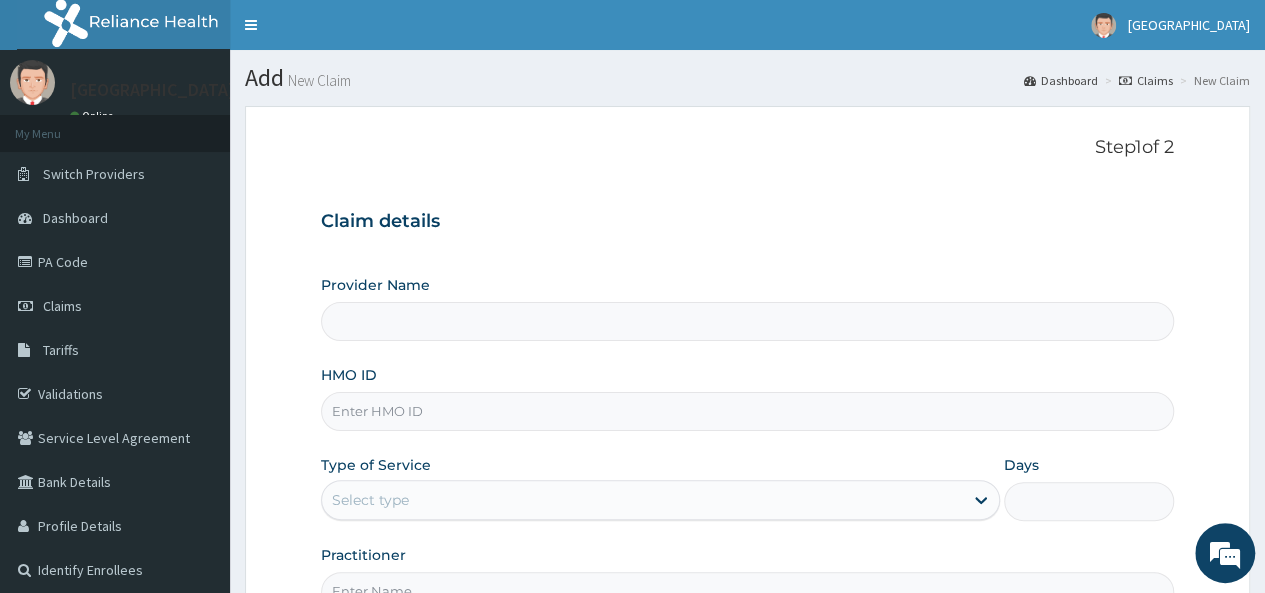 type on "[GEOGRAPHIC_DATA]" 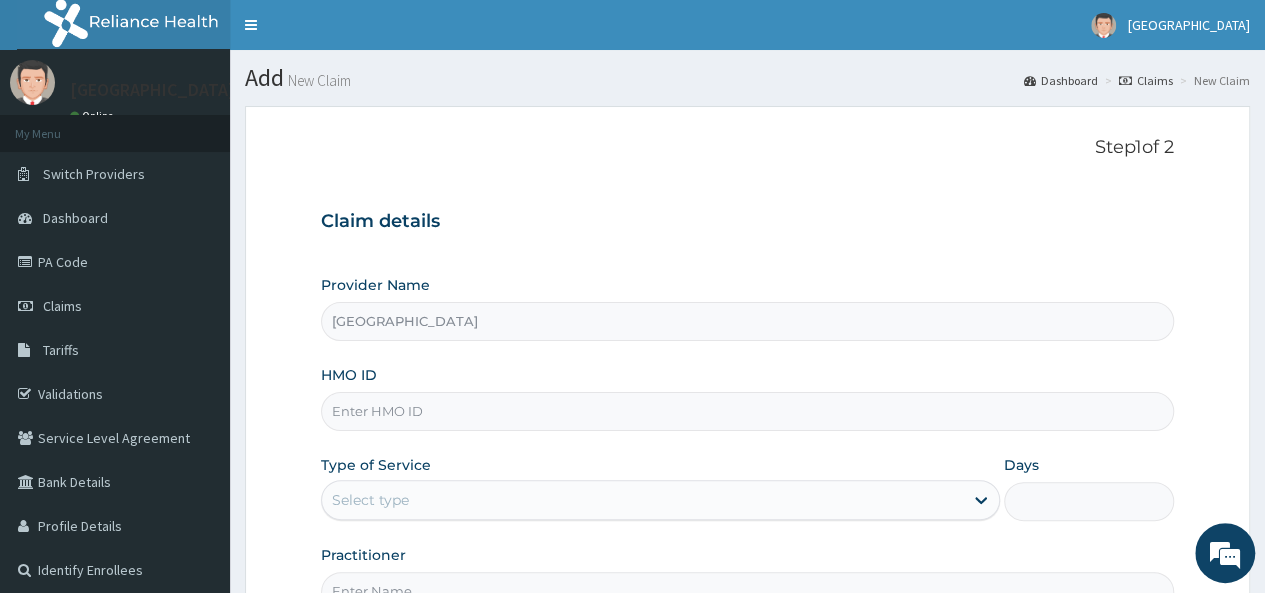 click on "HMO ID" at bounding box center [747, 411] 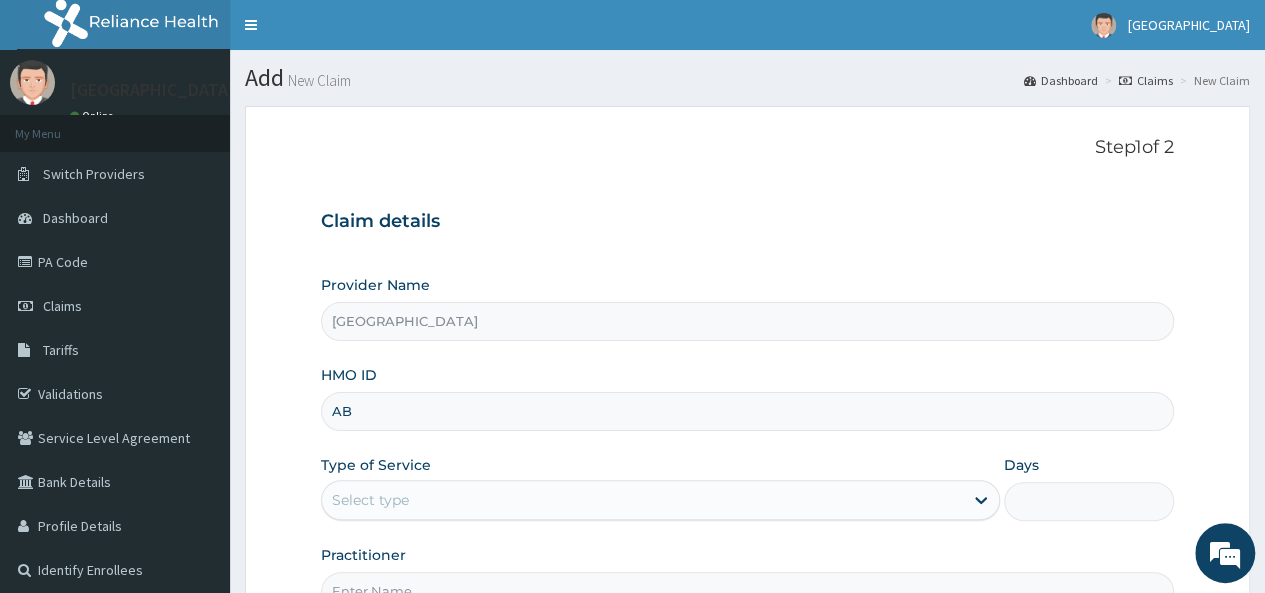 scroll, scrollTop: 0, scrollLeft: 0, axis: both 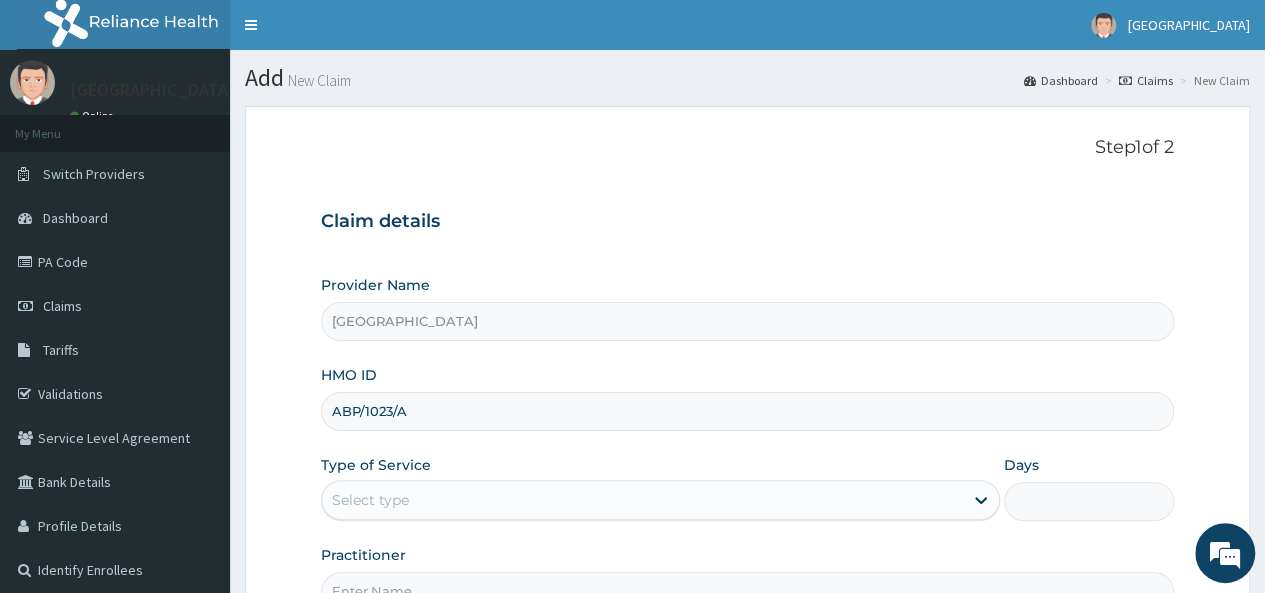 type on "ABP/1023/A" 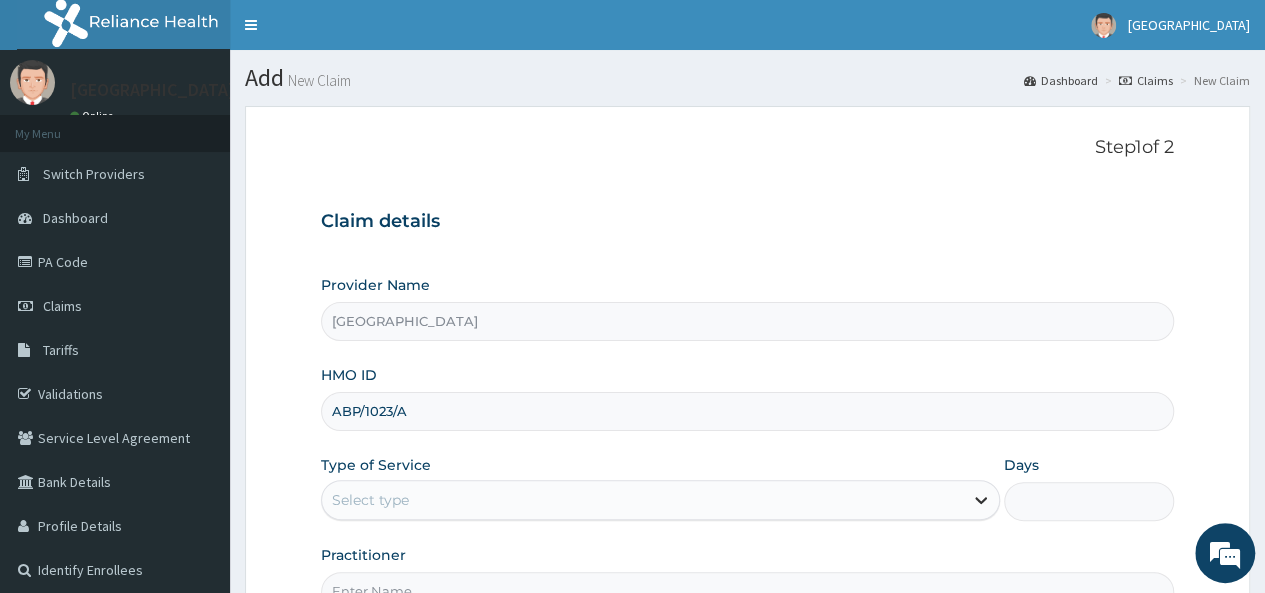 click 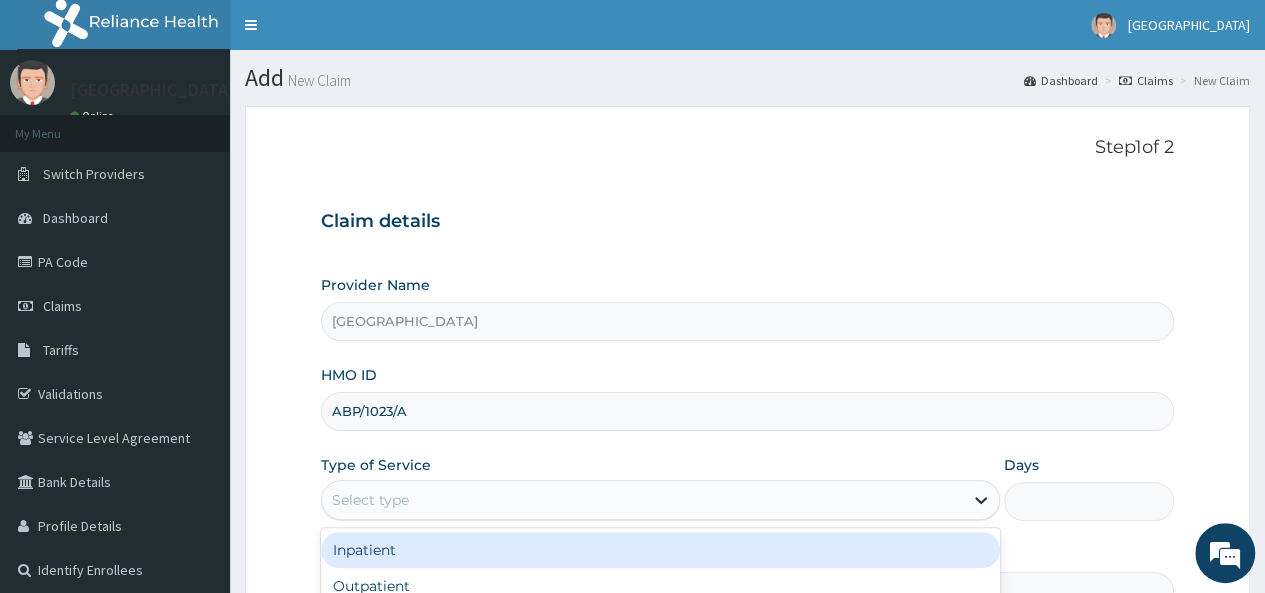 click 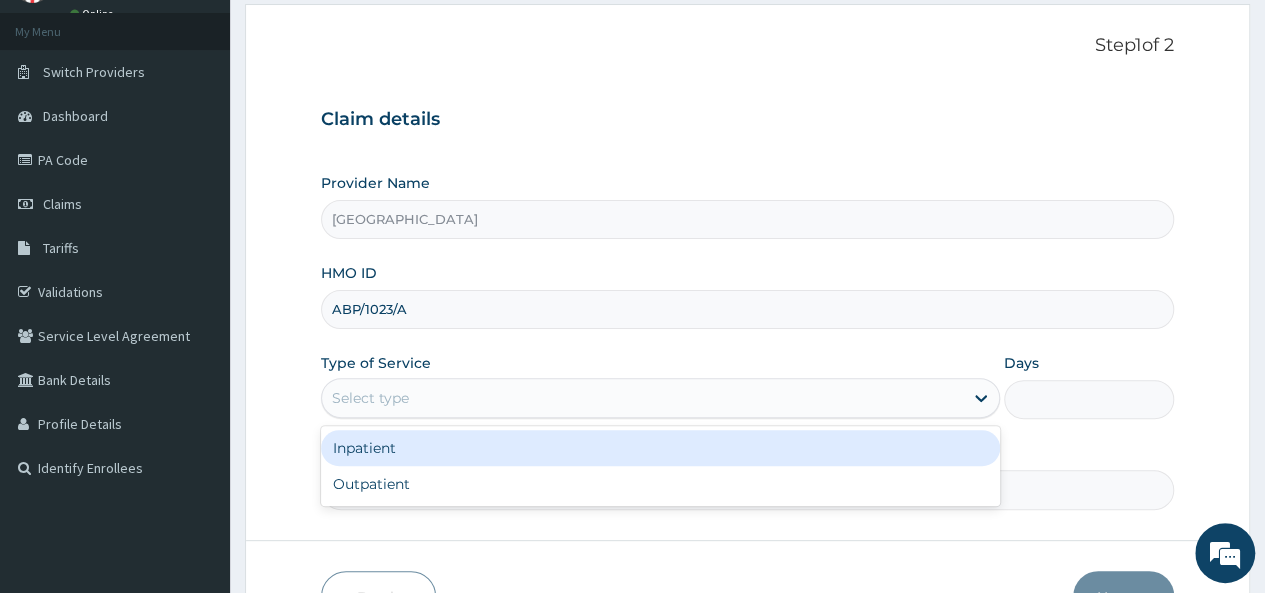 scroll, scrollTop: 106, scrollLeft: 0, axis: vertical 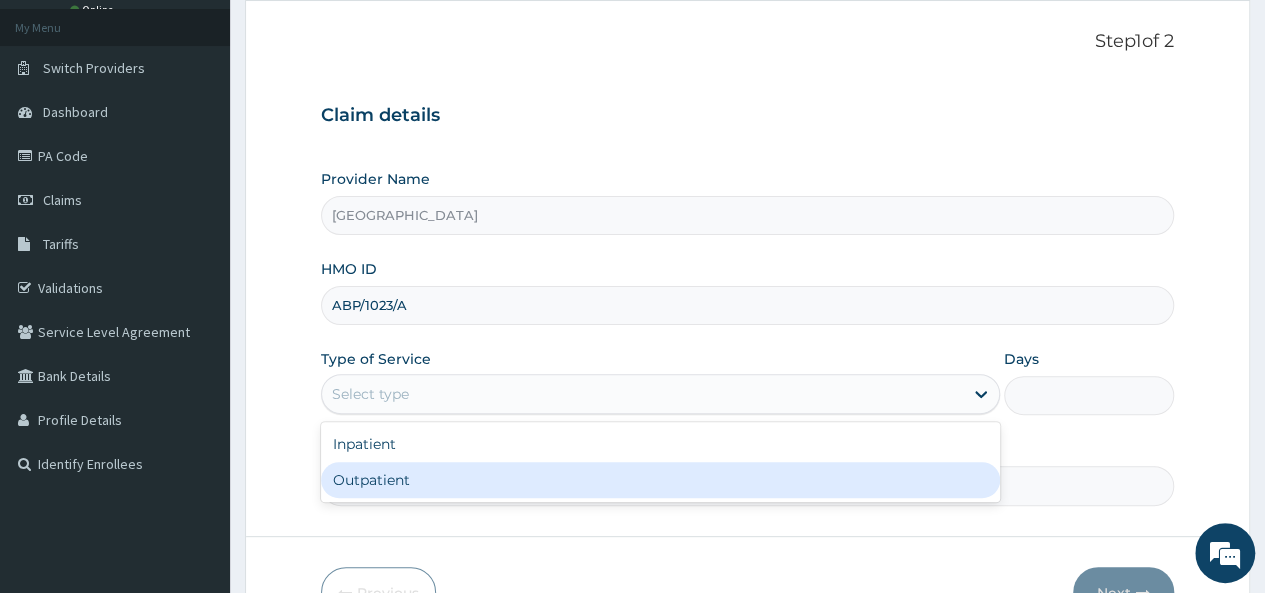 click on "Outpatient" at bounding box center (660, 480) 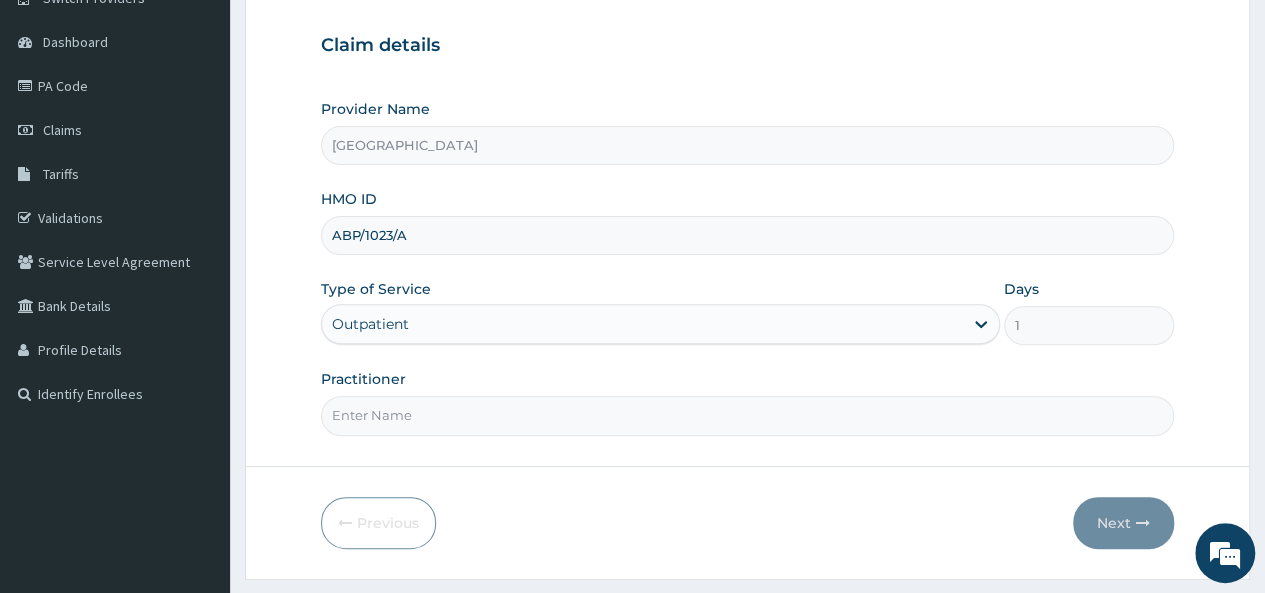 scroll, scrollTop: 180, scrollLeft: 0, axis: vertical 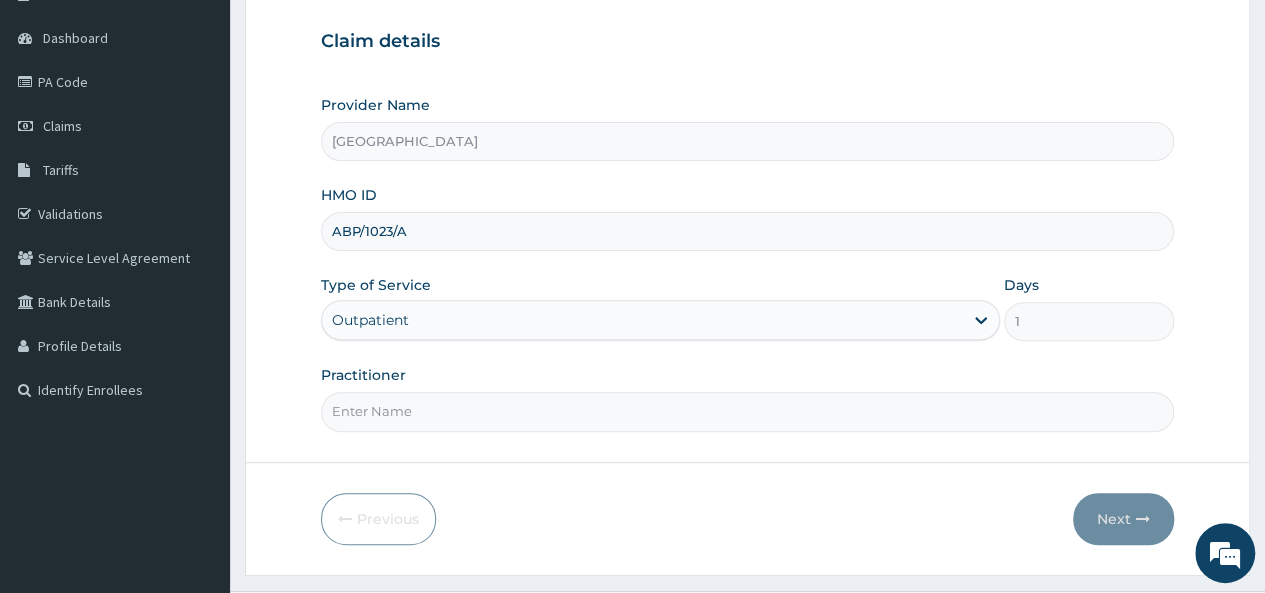 click on "Practitioner" at bounding box center [747, 411] 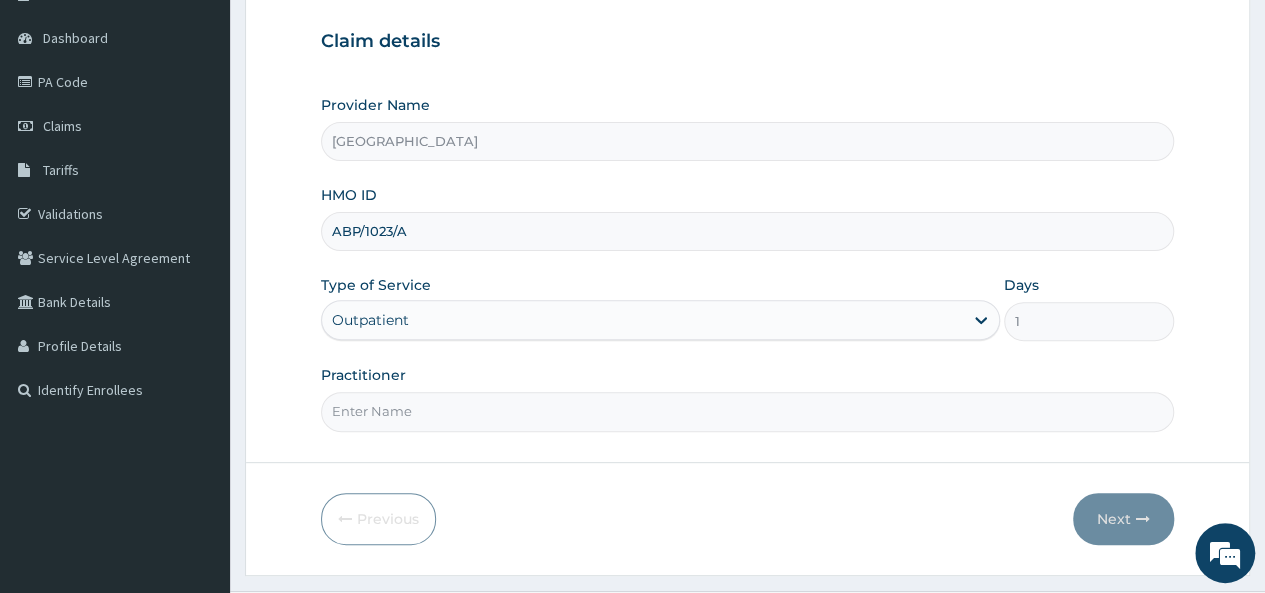 type on "Dr. Sylvester" 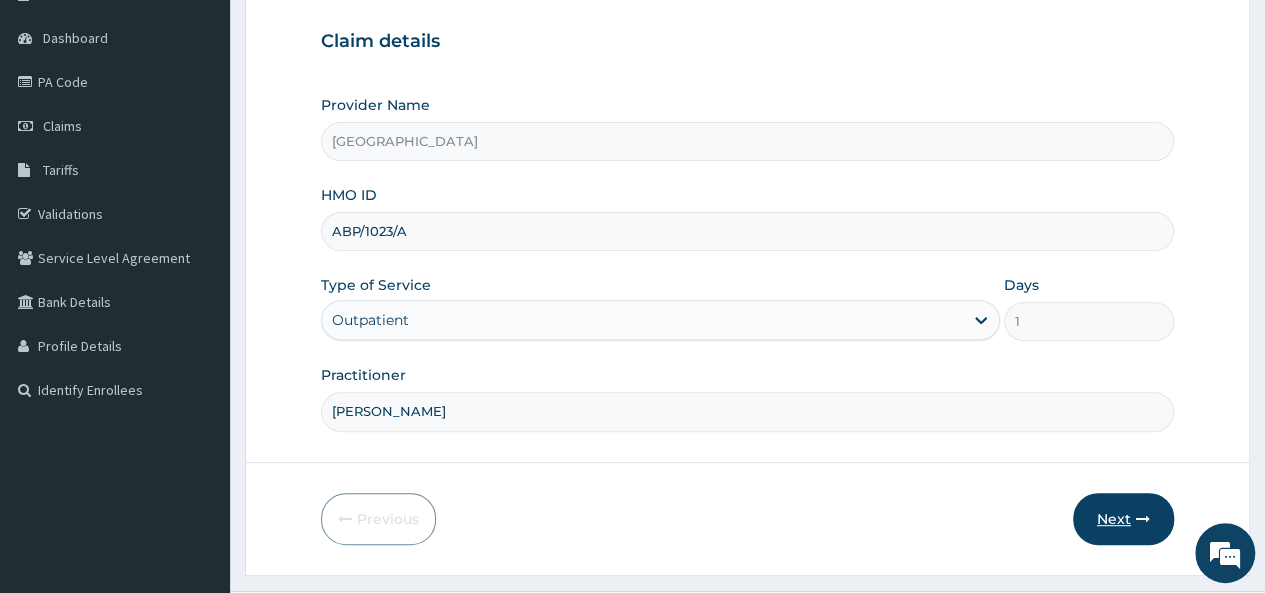 click at bounding box center (1143, 519) 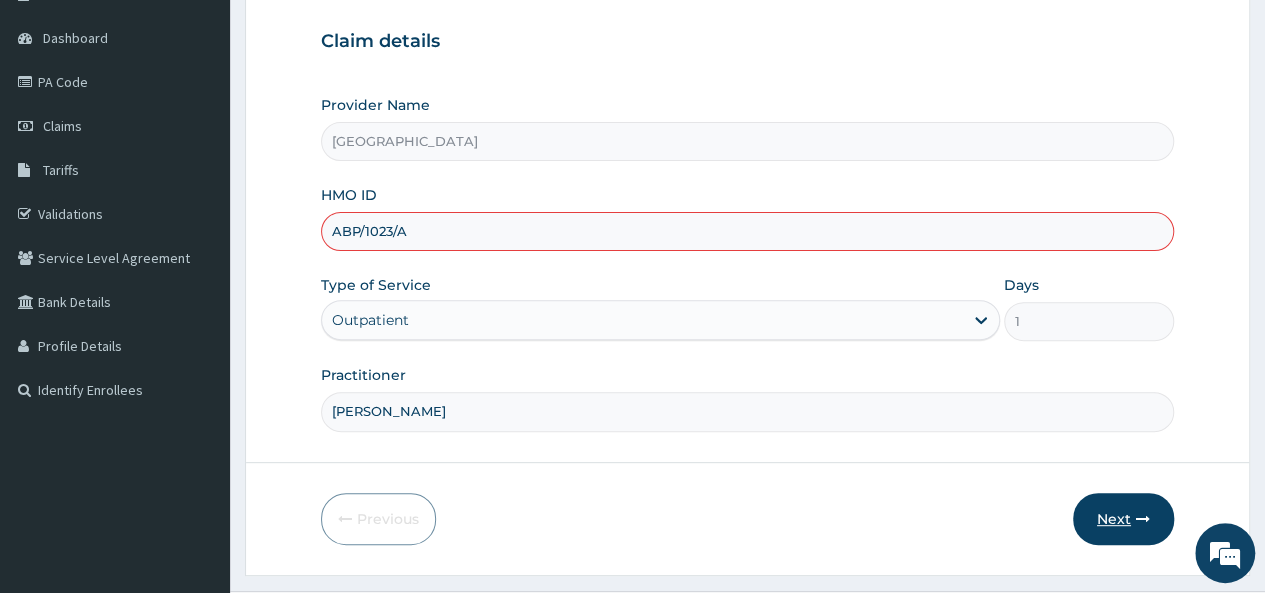 click at bounding box center [1143, 519] 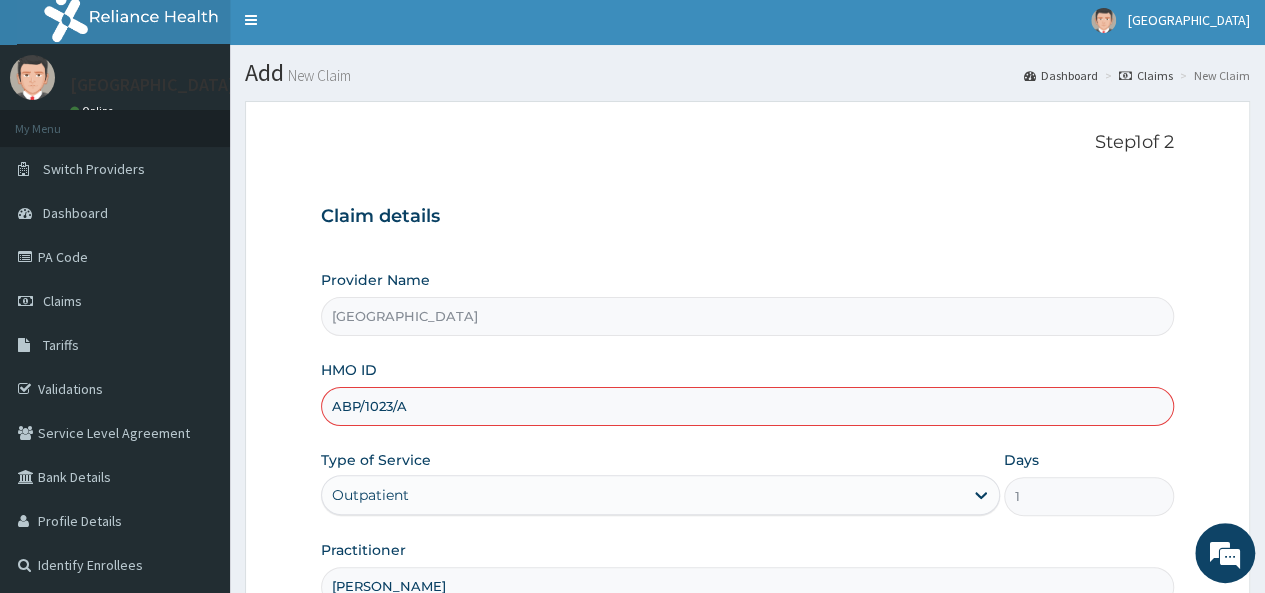 scroll, scrollTop: 0, scrollLeft: 0, axis: both 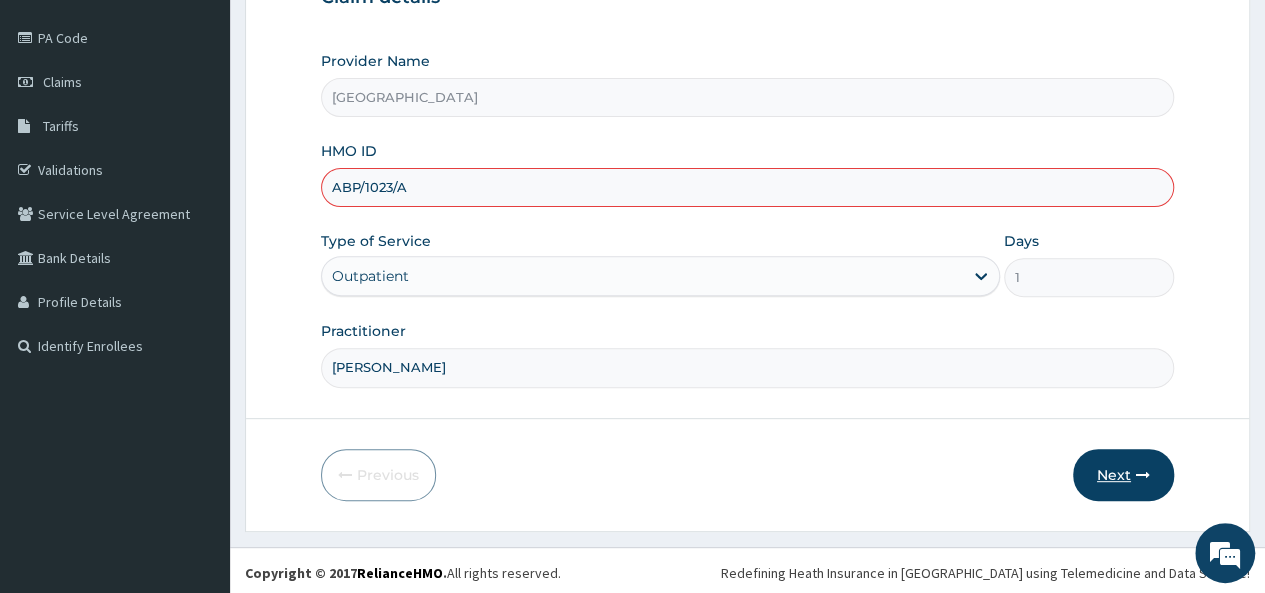 click at bounding box center [1143, 475] 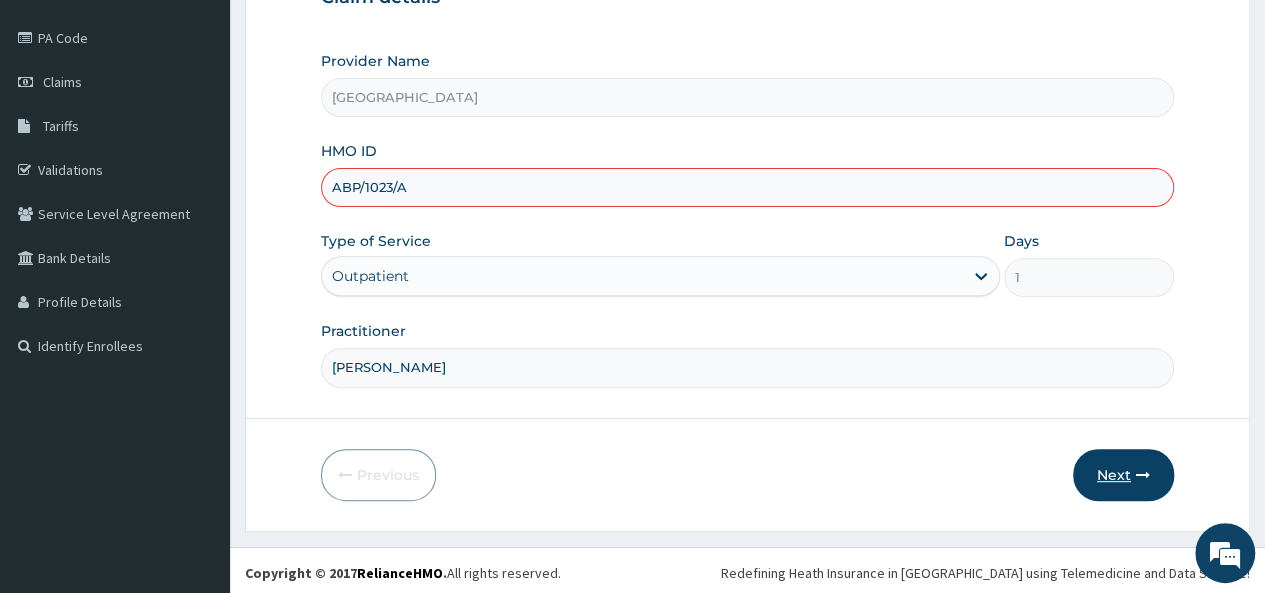 click on "Next" at bounding box center (1123, 475) 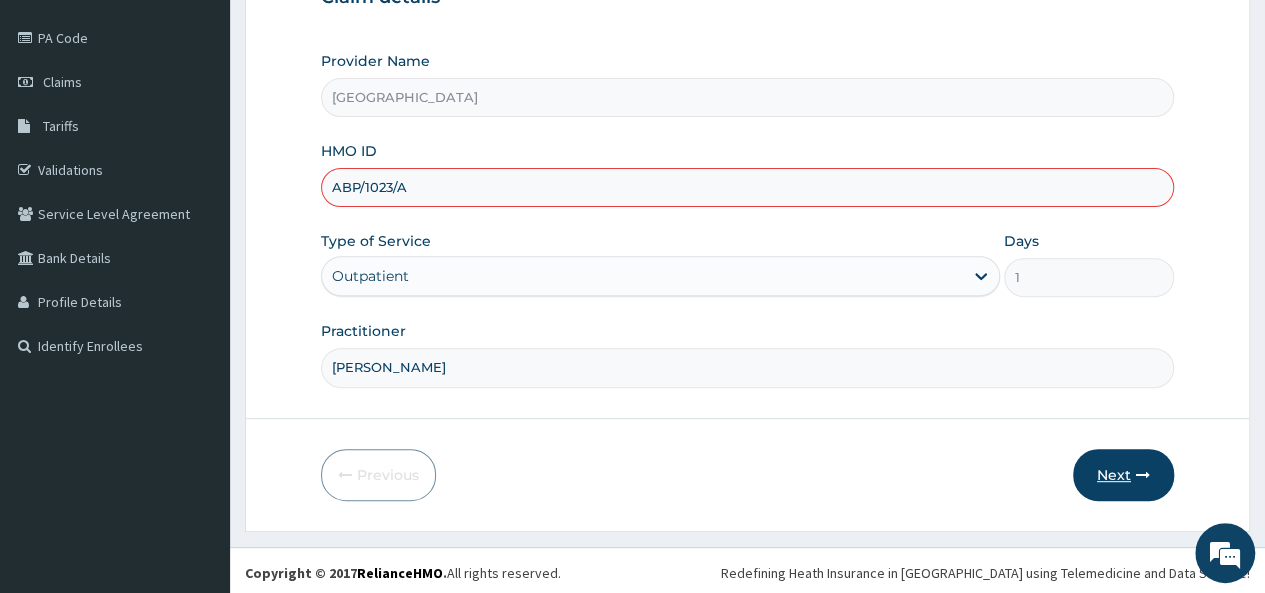 click on "Next" at bounding box center [1123, 475] 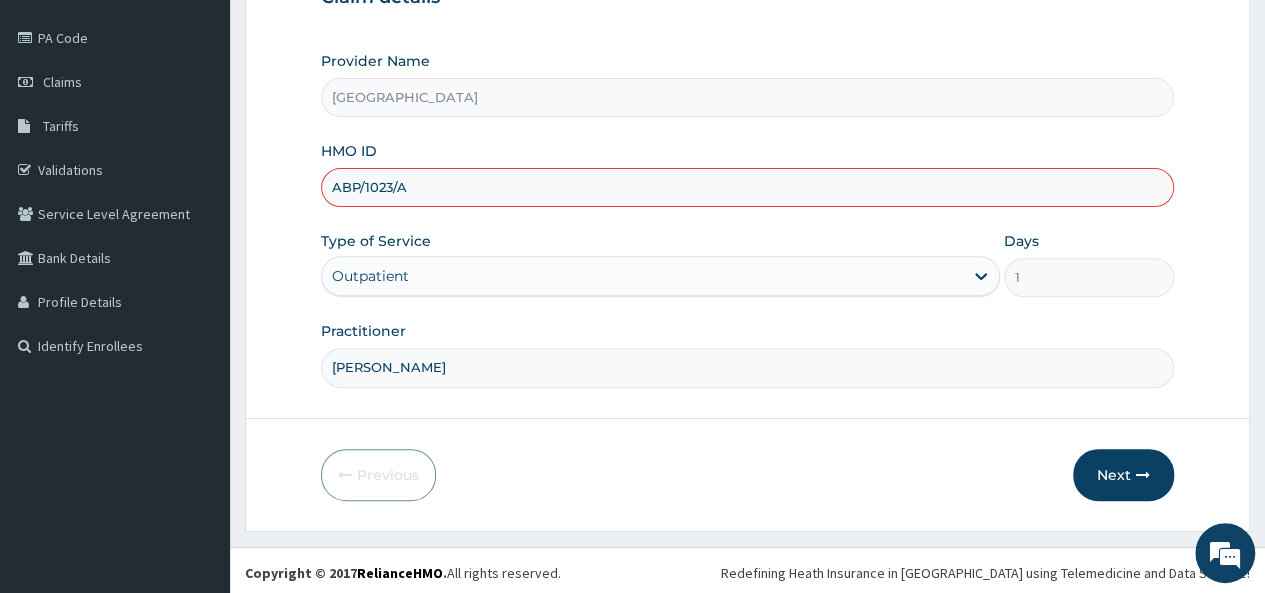 click on "Step  1  of 2 Claim details Provider Name Holy Family Hospital HMO ID ABP/1023/A Type of Service Outpatient Days 1 Practitioner Dr. Sylvester     Previous   Next" at bounding box center (747, 206) 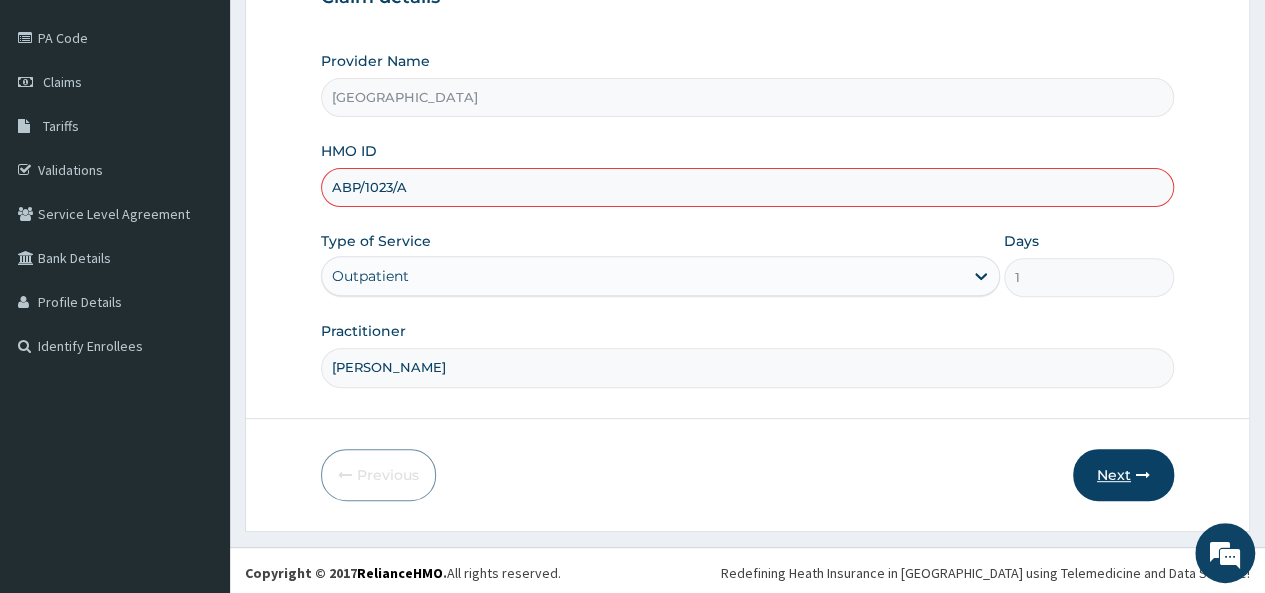 click on "Next" at bounding box center [1123, 475] 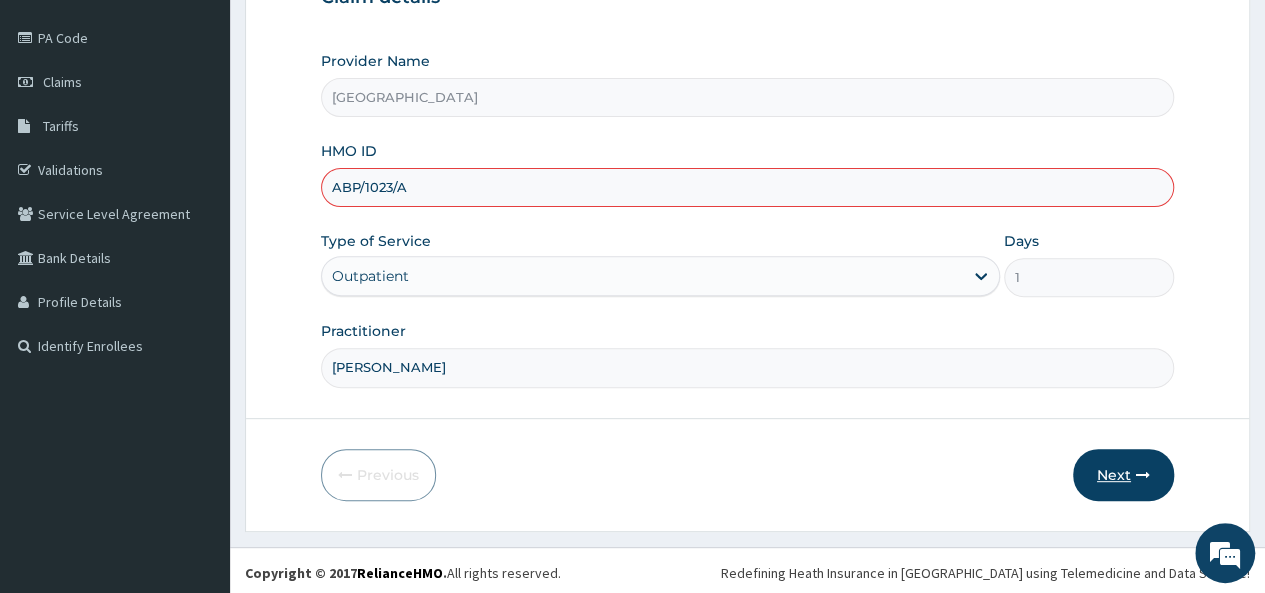 click on "Next" at bounding box center [1123, 475] 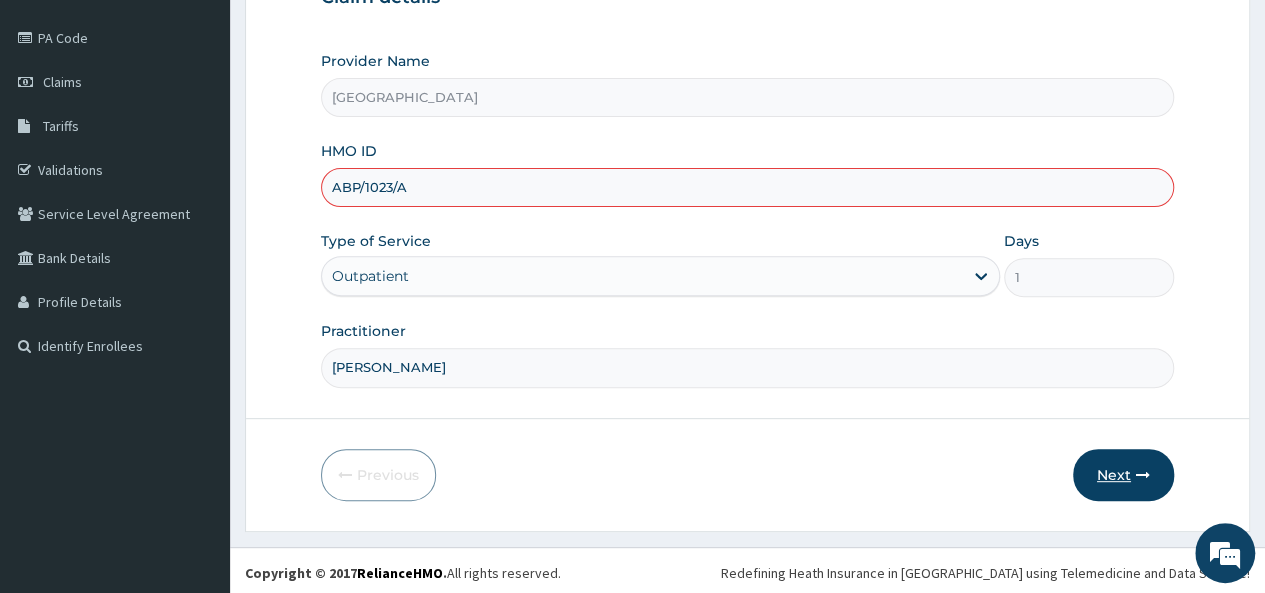 drag, startPoint x: 1117, startPoint y: 457, endPoint x: 1140, endPoint y: 464, distance: 24.04163 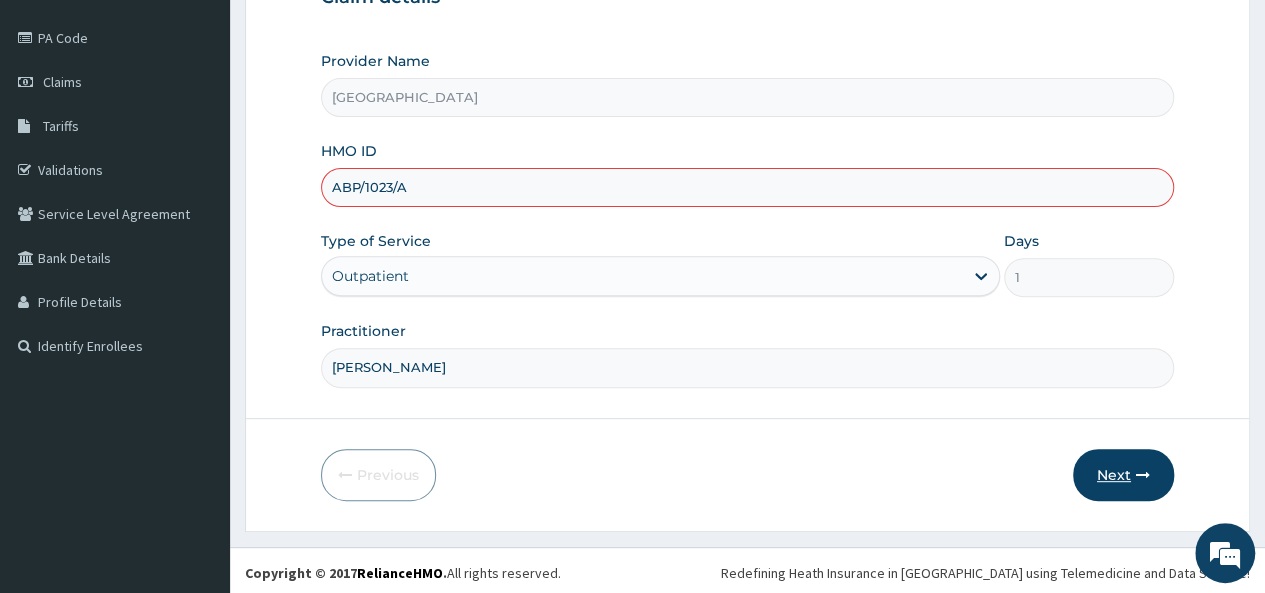 click on "Next" at bounding box center (1123, 475) 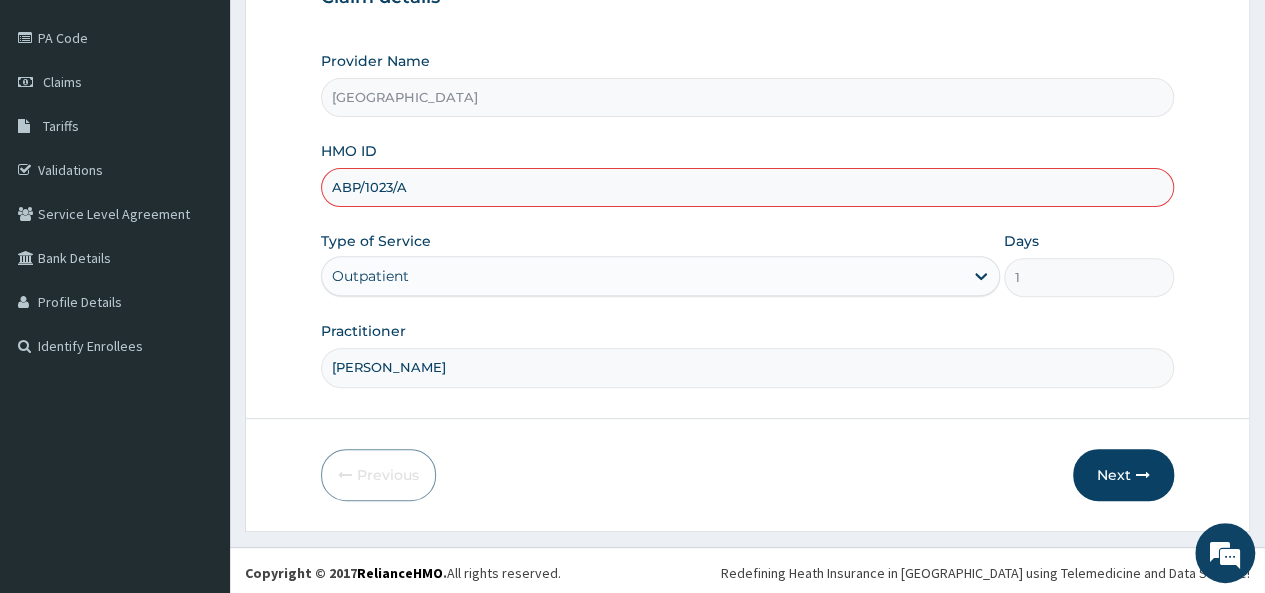 drag, startPoint x: 1140, startPoint y: 464, endPoint x: 695, endPoint y: 439, distance: 445.7017 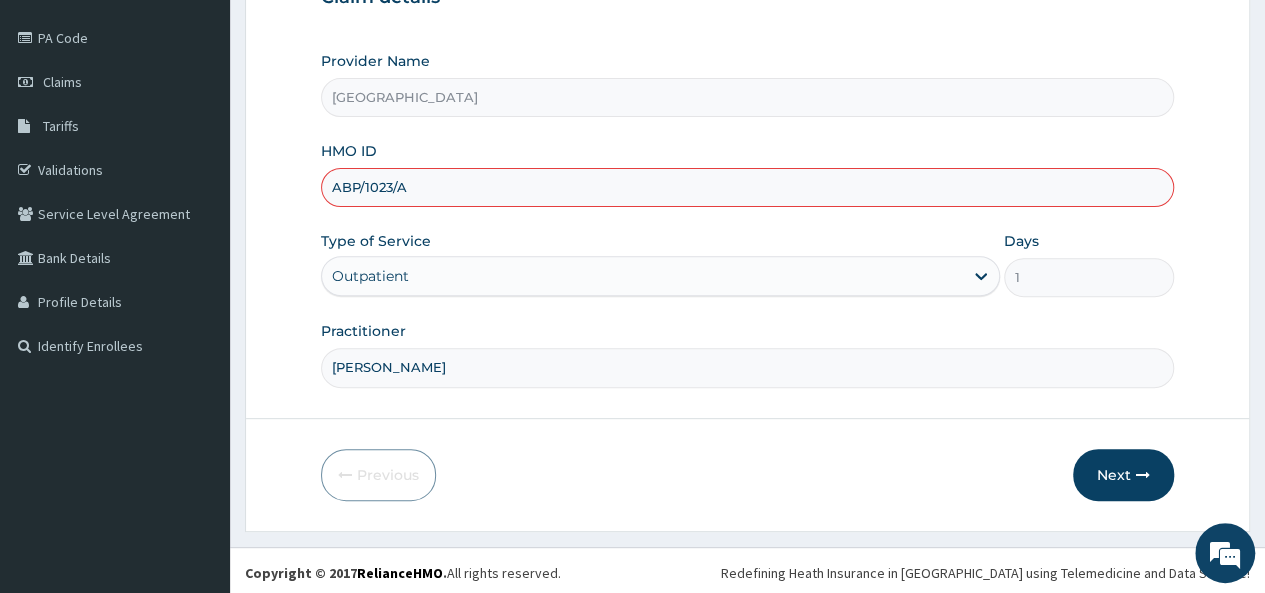 click on "Step  1  of 2 Claim details Provider Name Holy Family Hospital HMO ID ABP/1023/A Type of Service Outpatient Days 1 Practitioner Dr. Sylvester     Previous   Next" at bounding box center (747, 206) 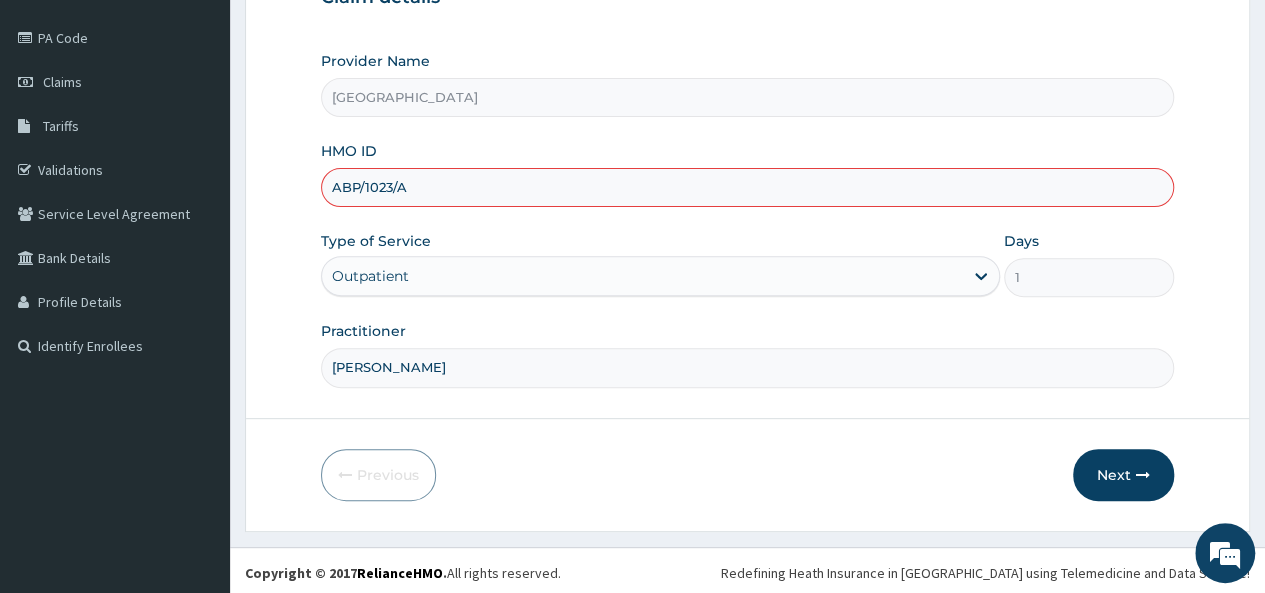 click on "ABP/1023/A" at bounding box center (747, 187) 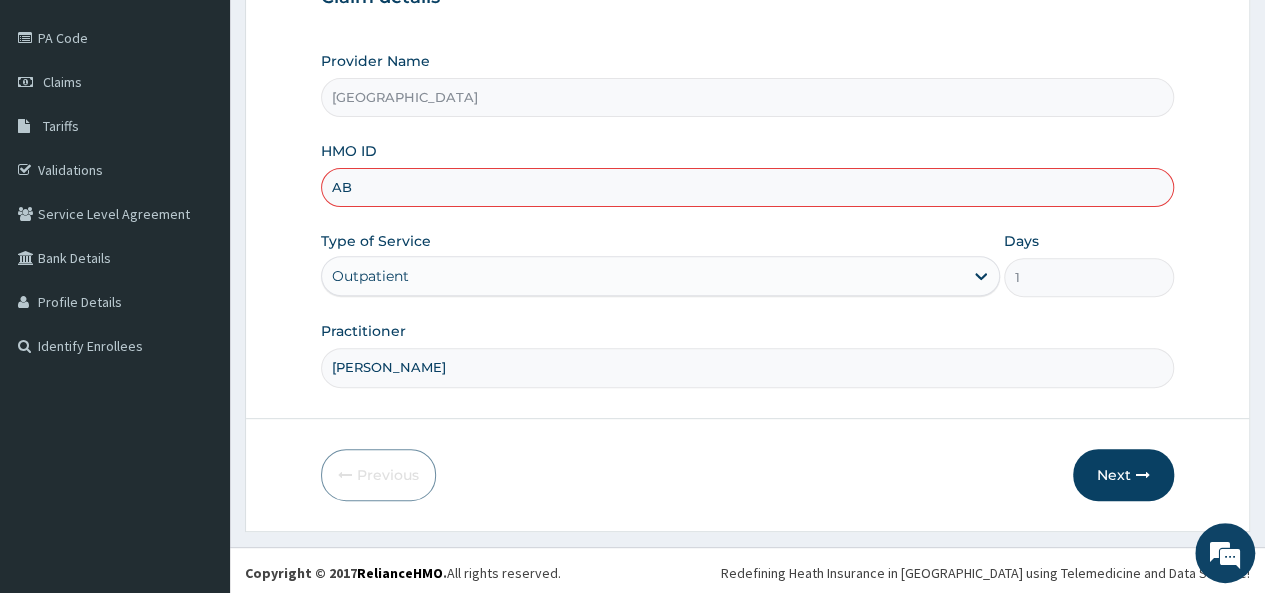 type on "A" 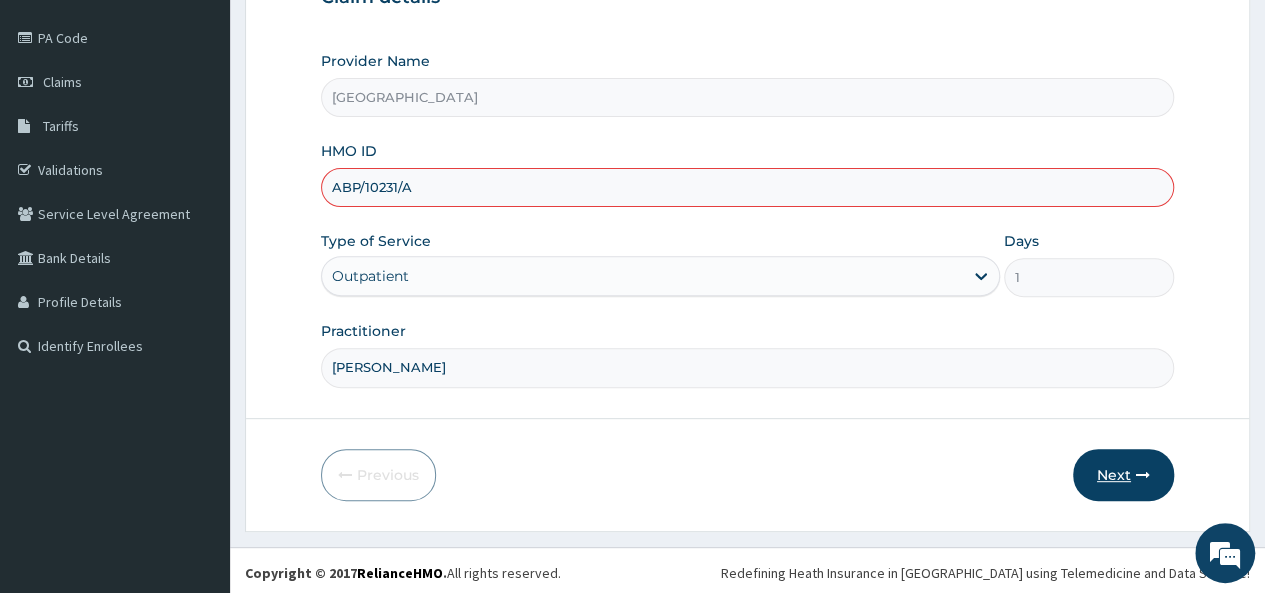 type on "ABP/10231/A" 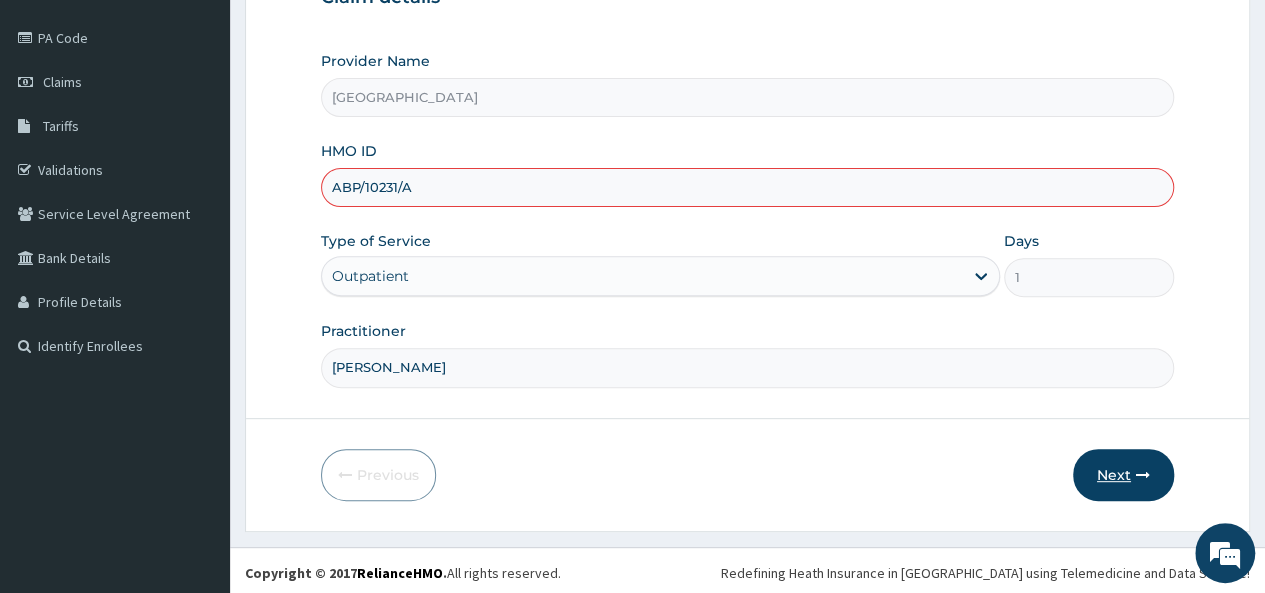 click on "Next" at bounding box center (1123, 475) 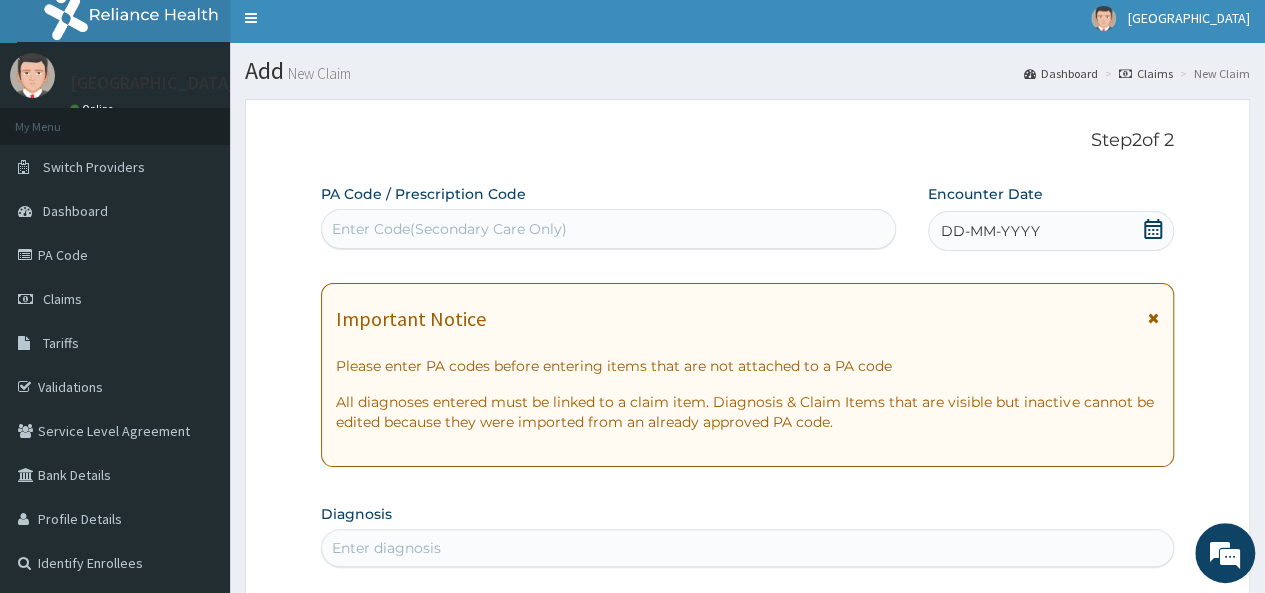 scroll, scrollTop: 0, scrollLeft: 0, axis: both 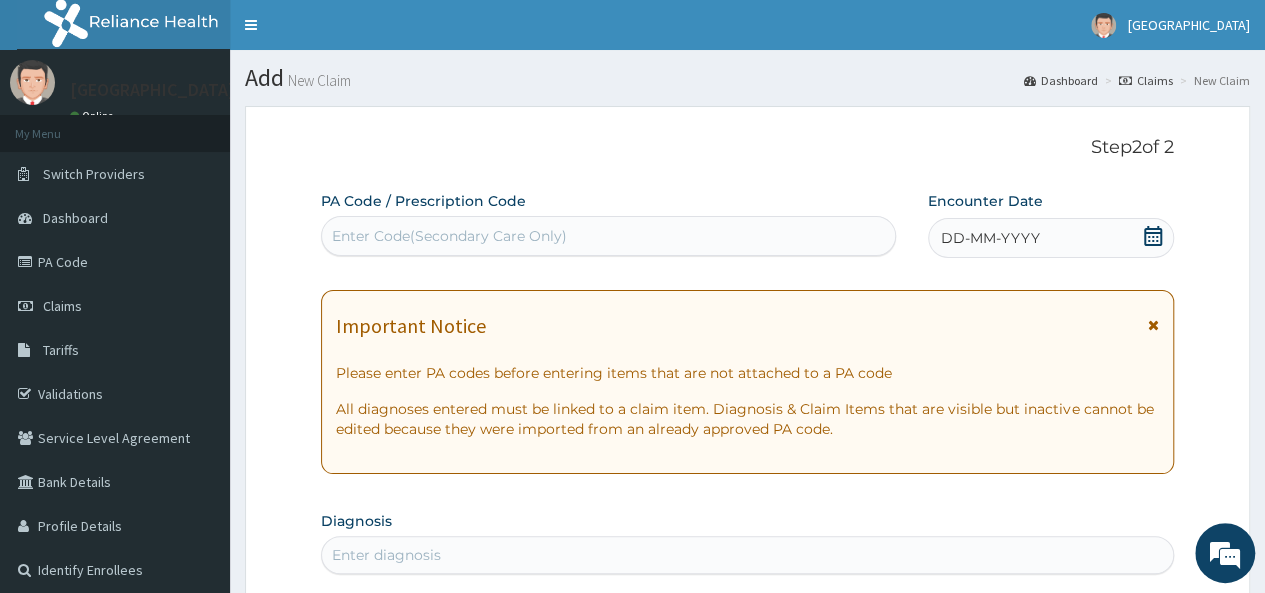 click on "Enter Code(Secondary Care Only)" at bounding box center [449, 236] 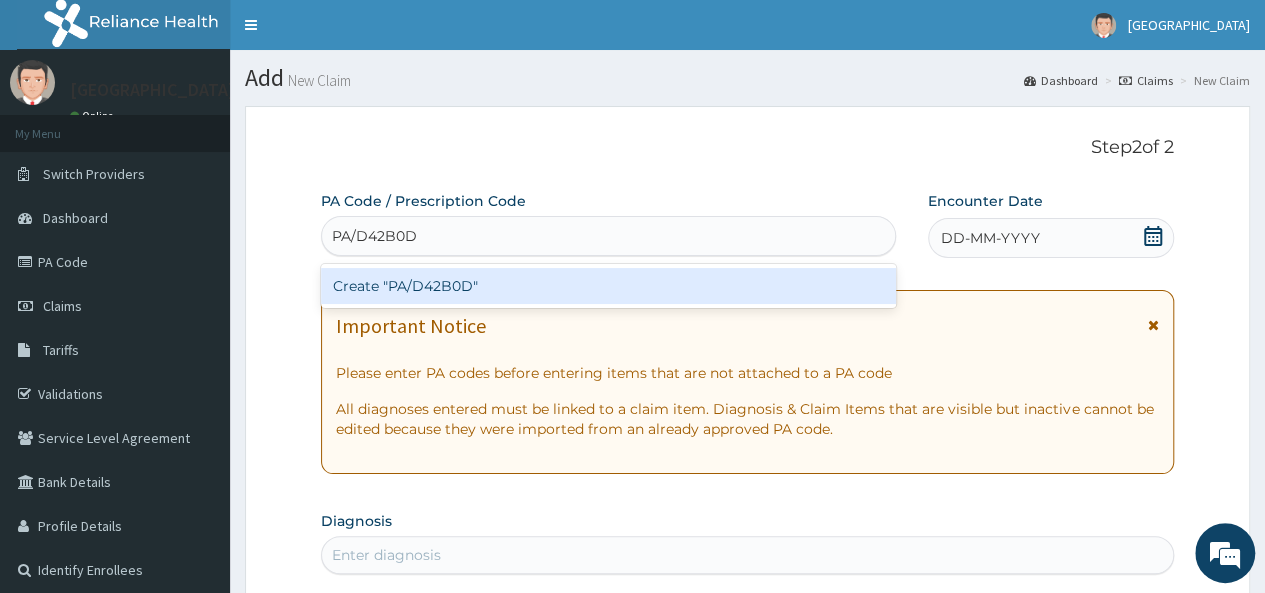 click on "Create "PA/D42B0D"" at bounding box center (608, 286) 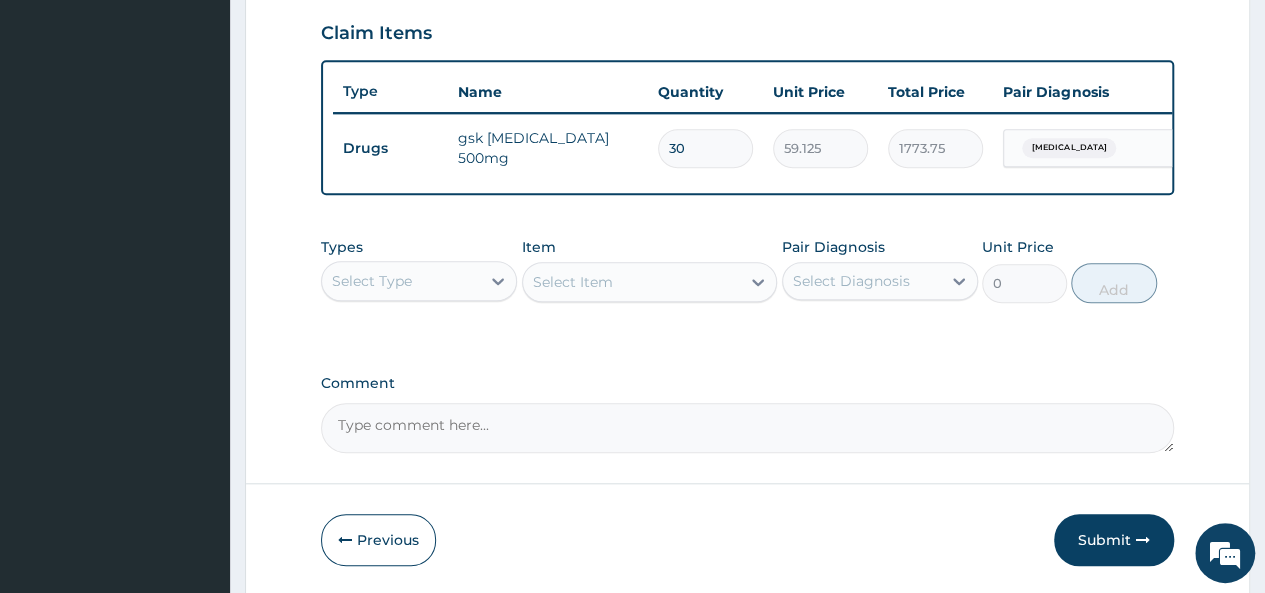 scroll, scrollTop: 697, scrollLeft: 0, axis: vertical 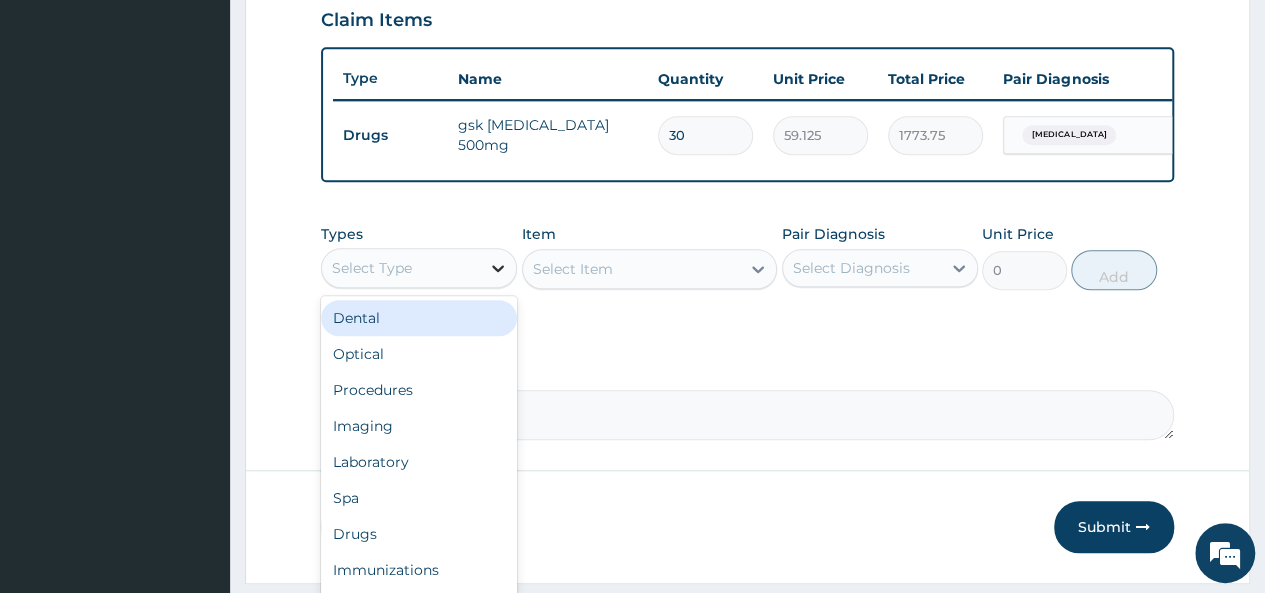 click 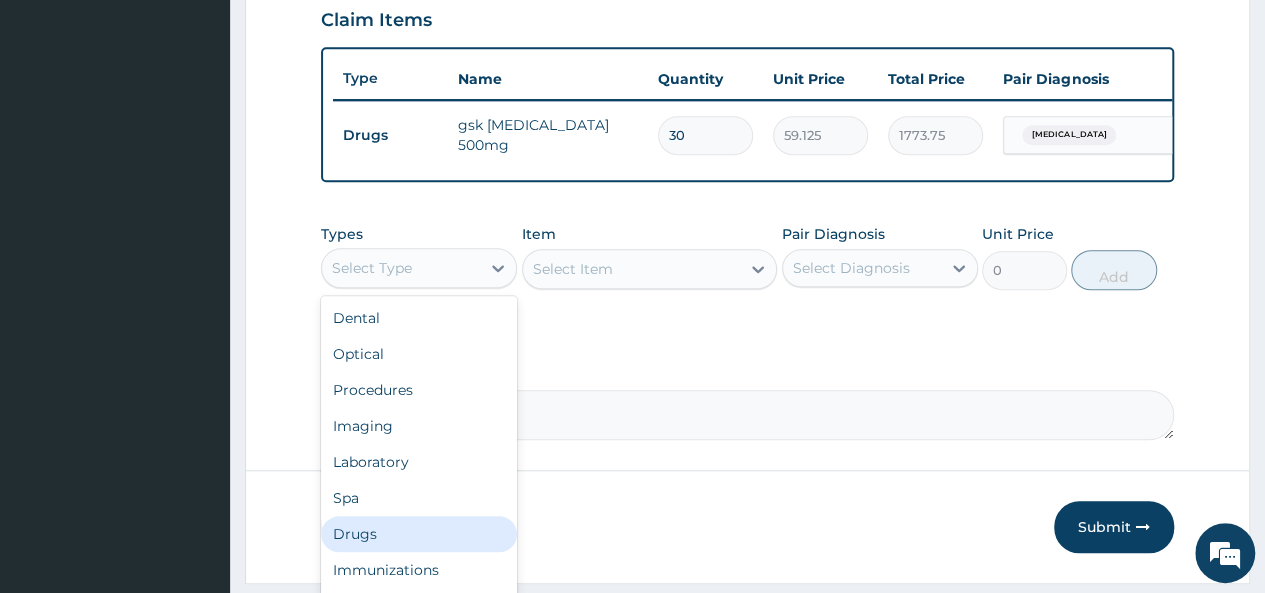 click on "Drugs" at bounding box center (419, 534) 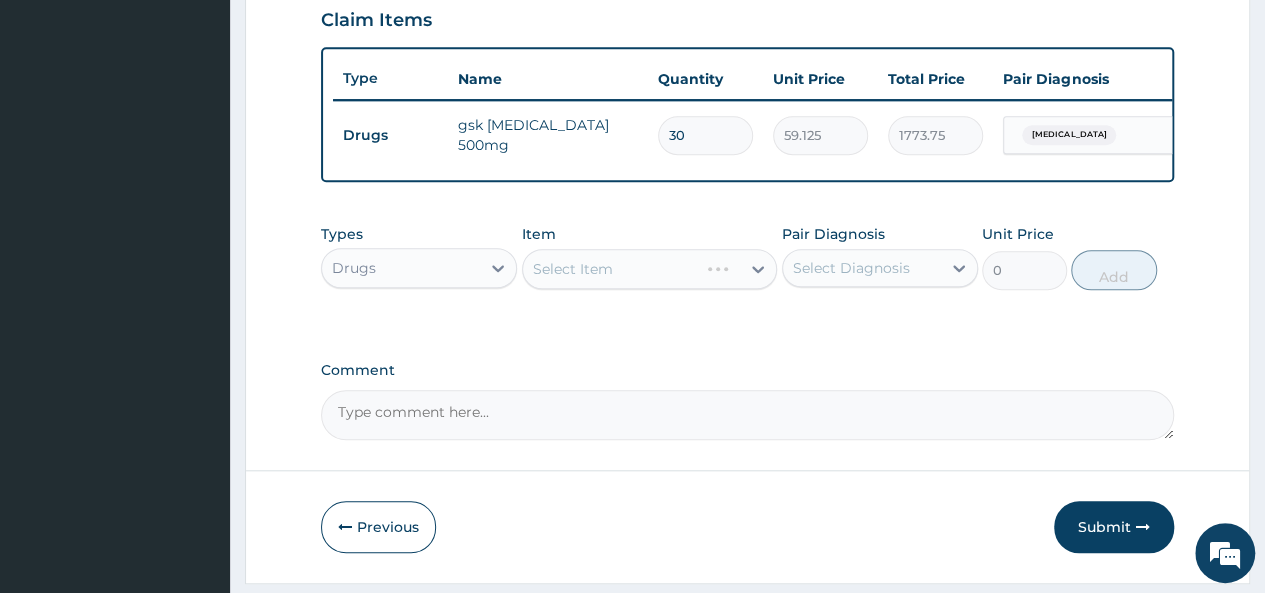 click on "Select Item" at bounding box center [650, 269] 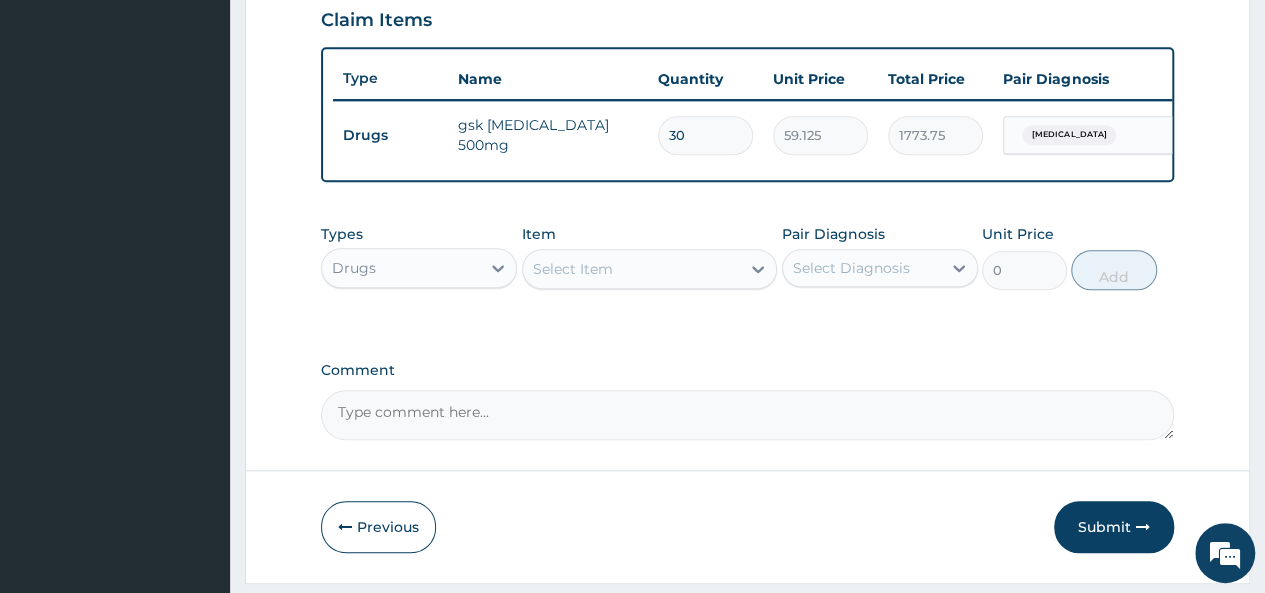 click 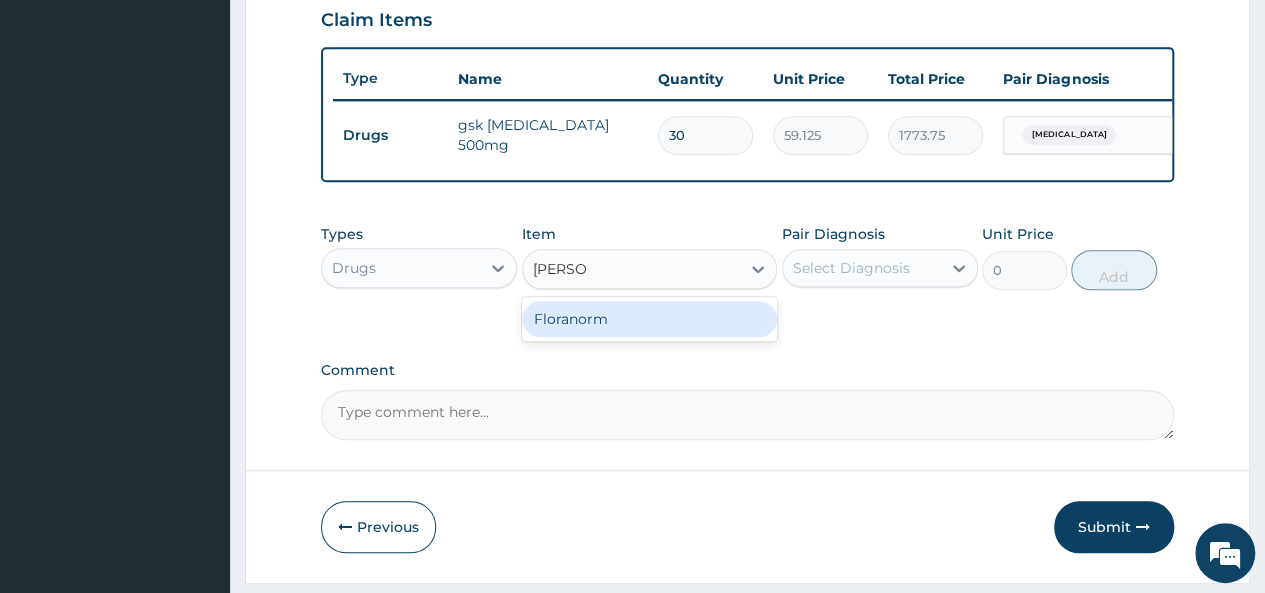 type on "LORA" 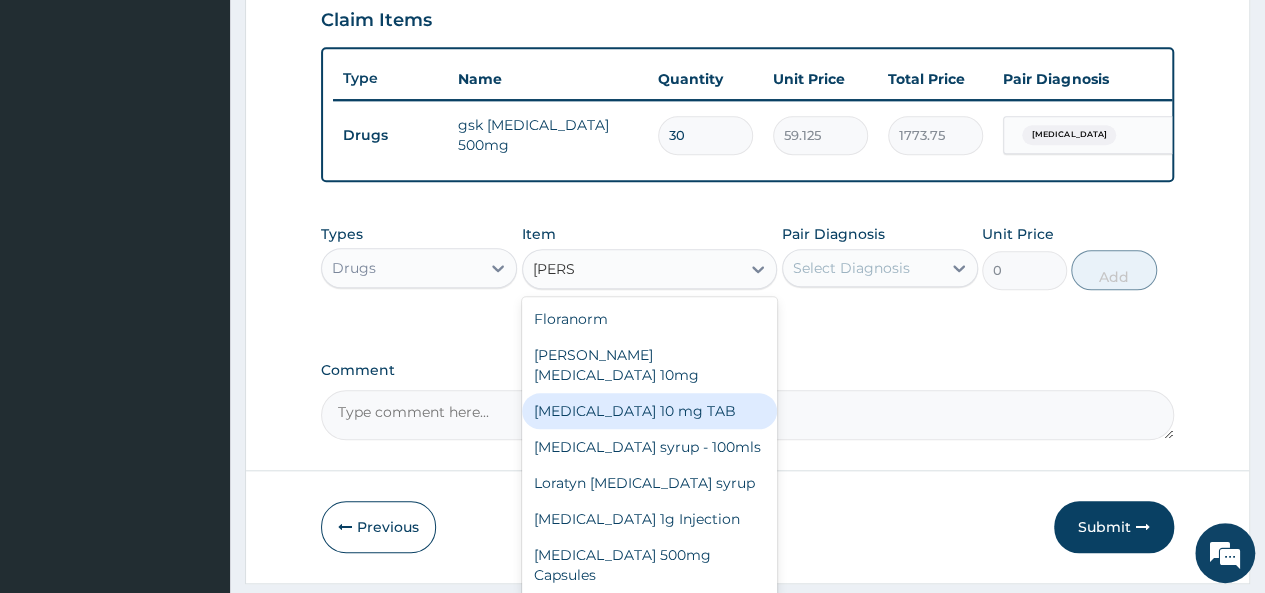 click on "LORATADINE 10 mg TAB" at bounding box center [650, 411] 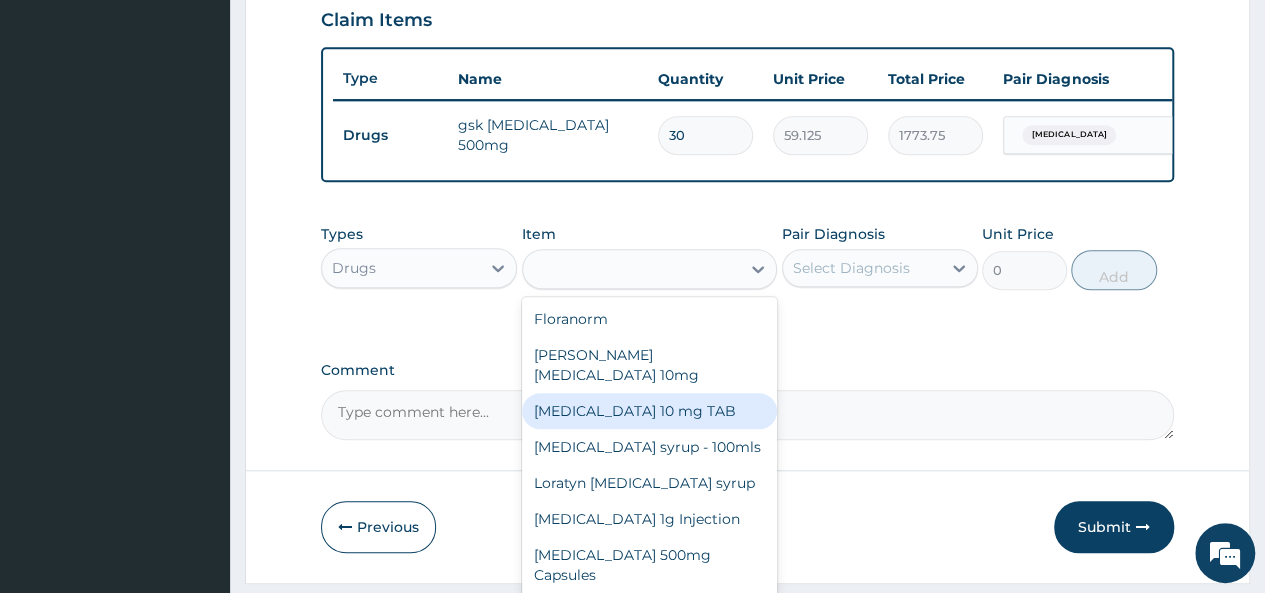 type on "59.125" 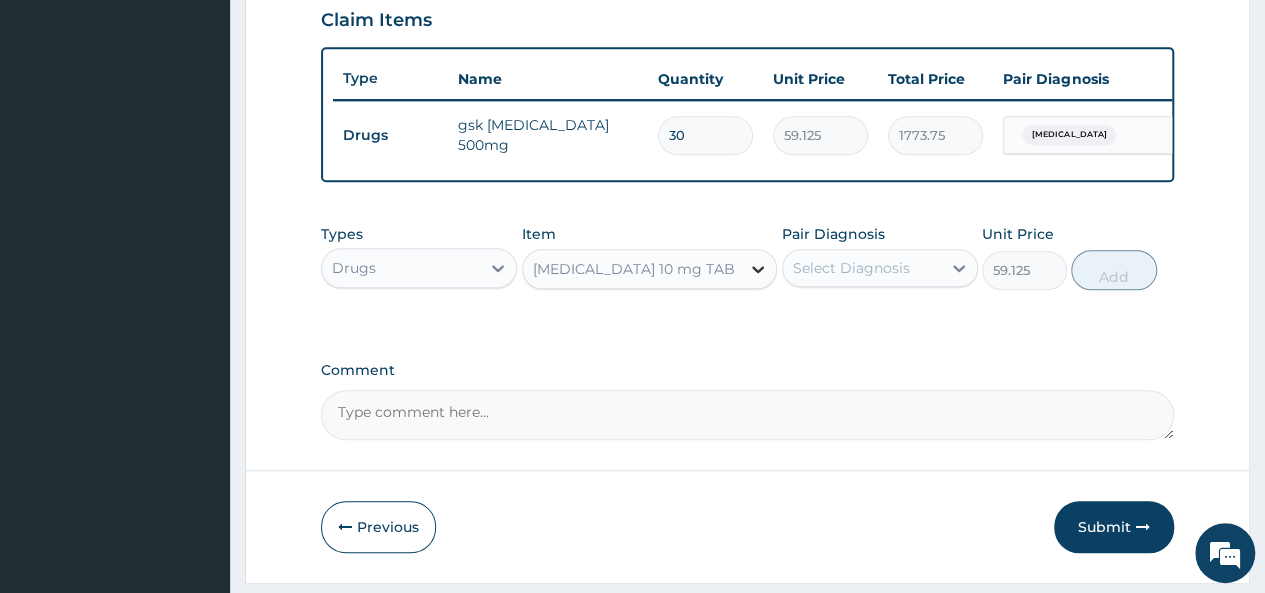 click 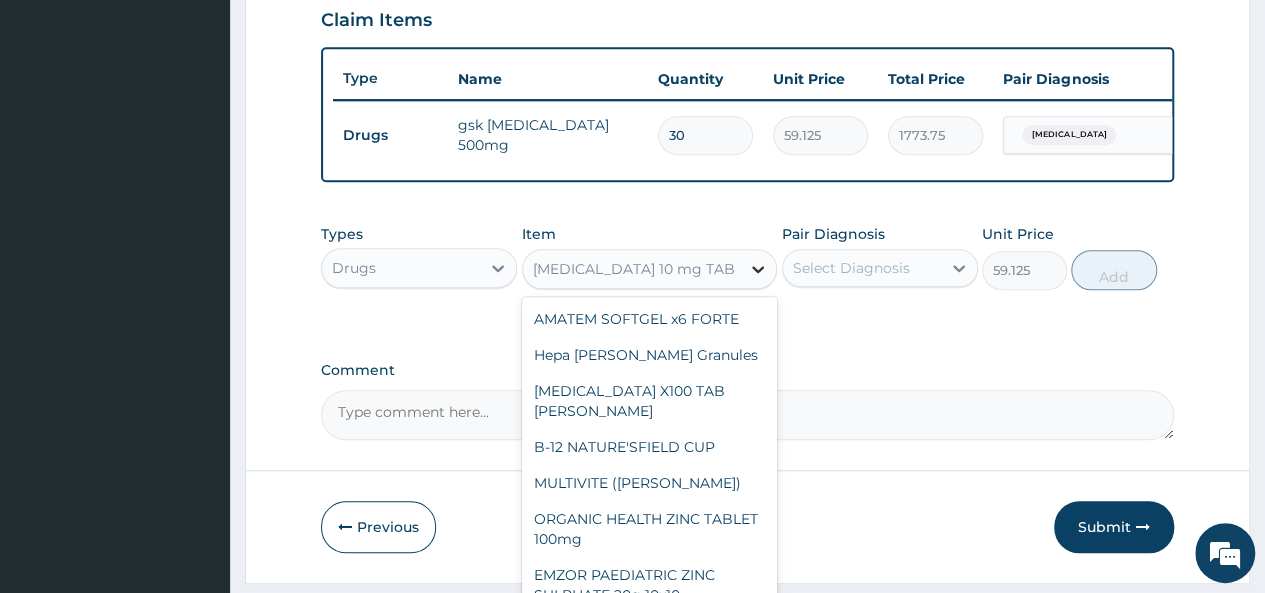 scroll, scrollTop: 15860, scrollLeft: 0, axis: vertical 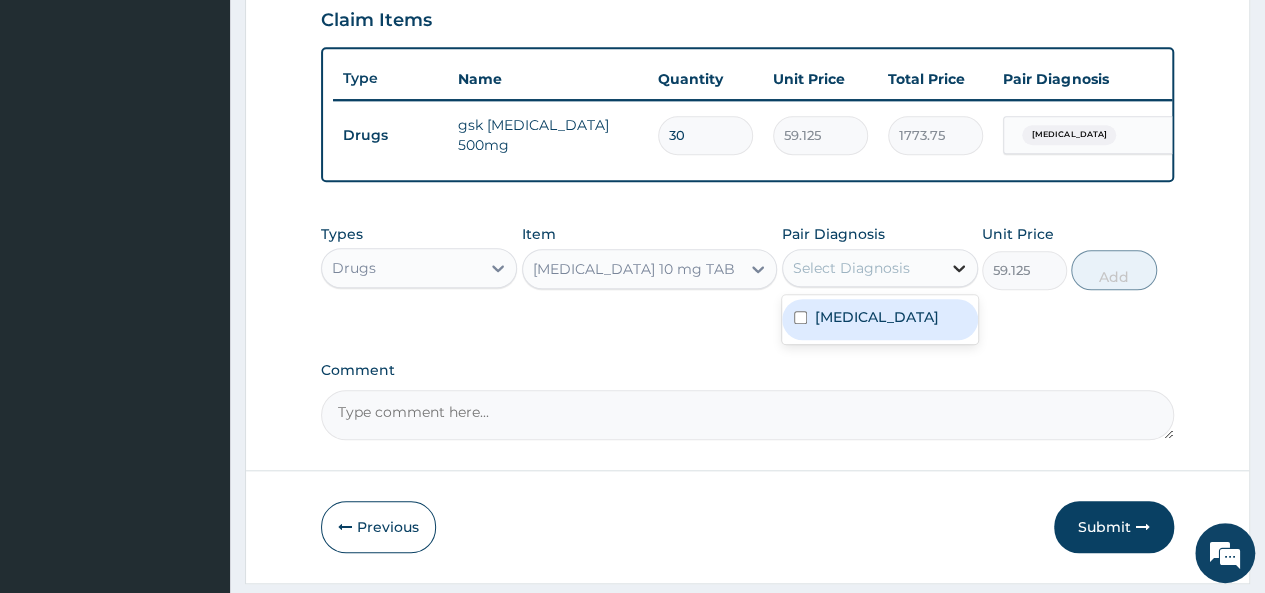 click at bounding box center [959, 268] 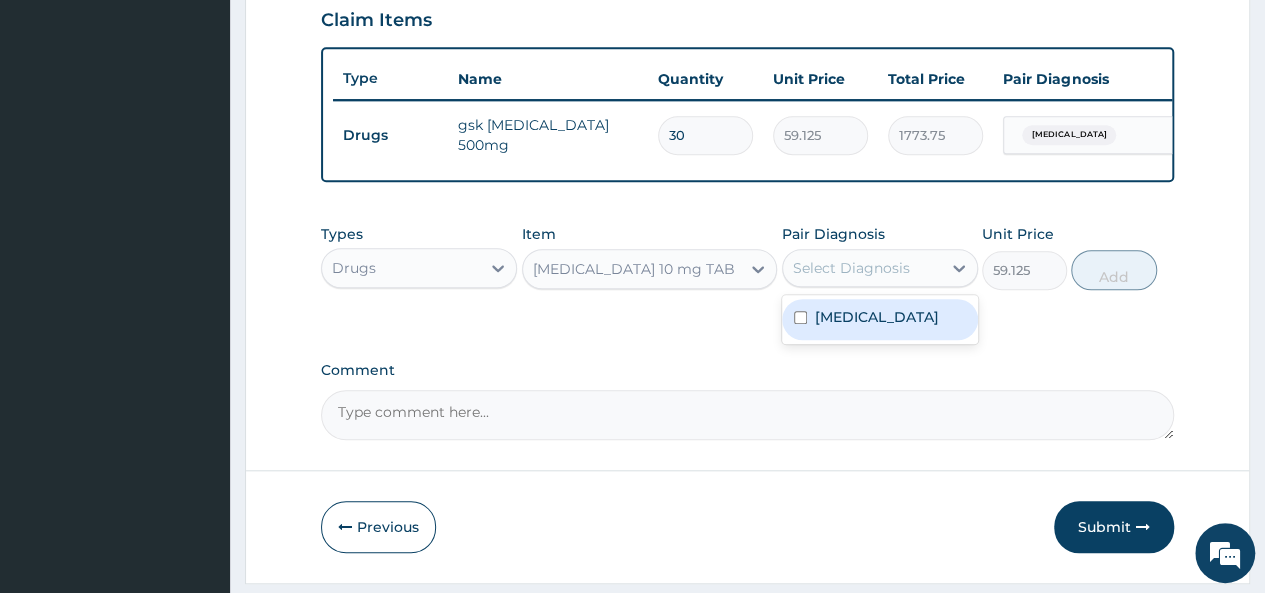 click at bounding box center [800, 317] 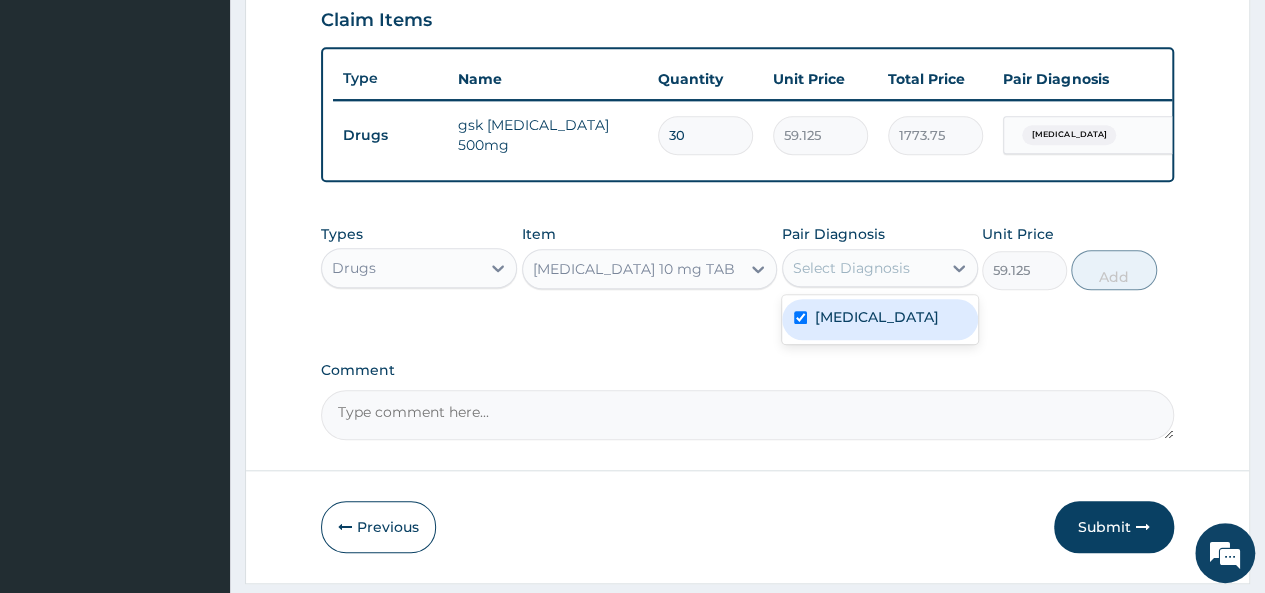 checkbox on "true" 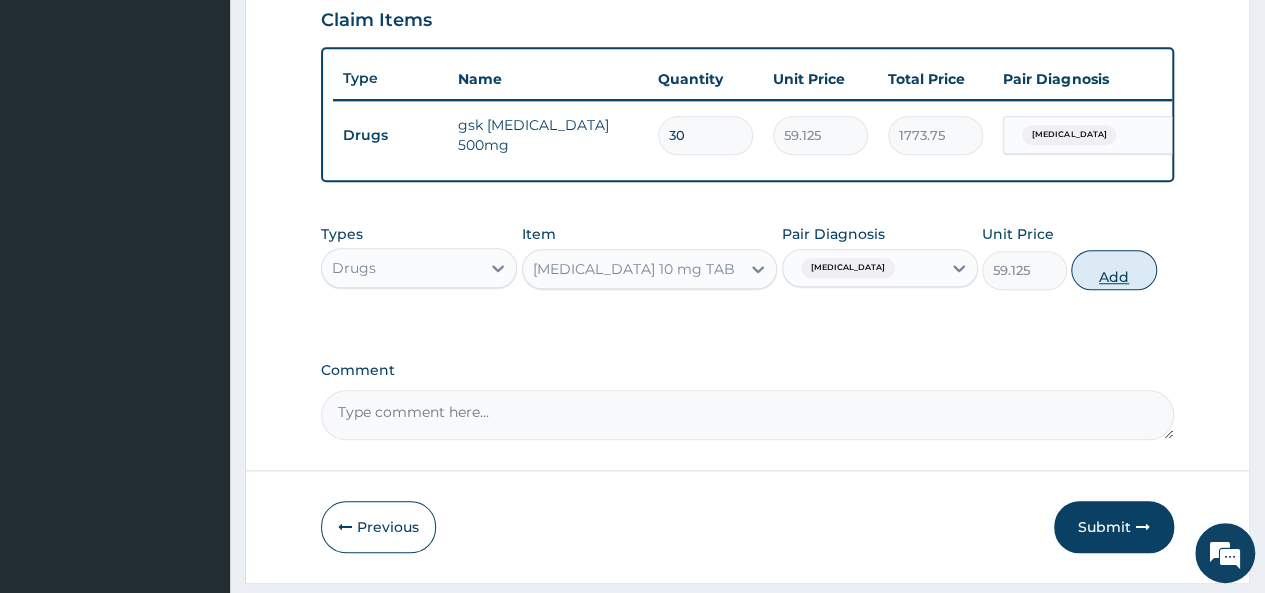 click on "Add" at bounding box center [1113, 270] 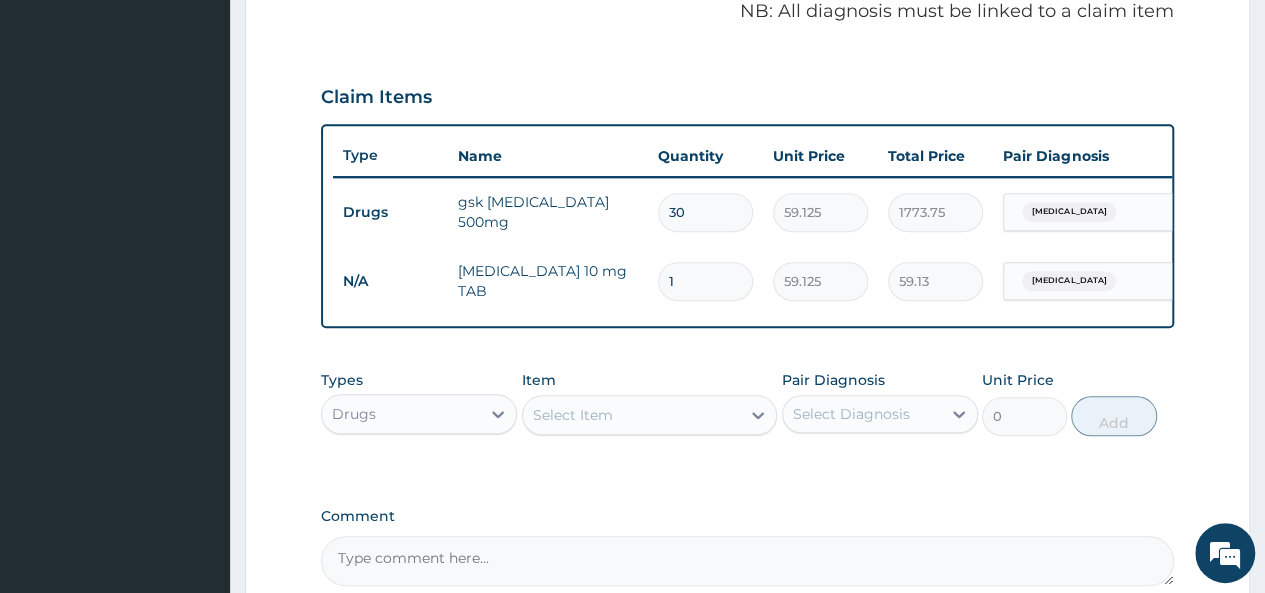 scroll, scrollTop: 626, scrollLeft: 0, axis: vertical 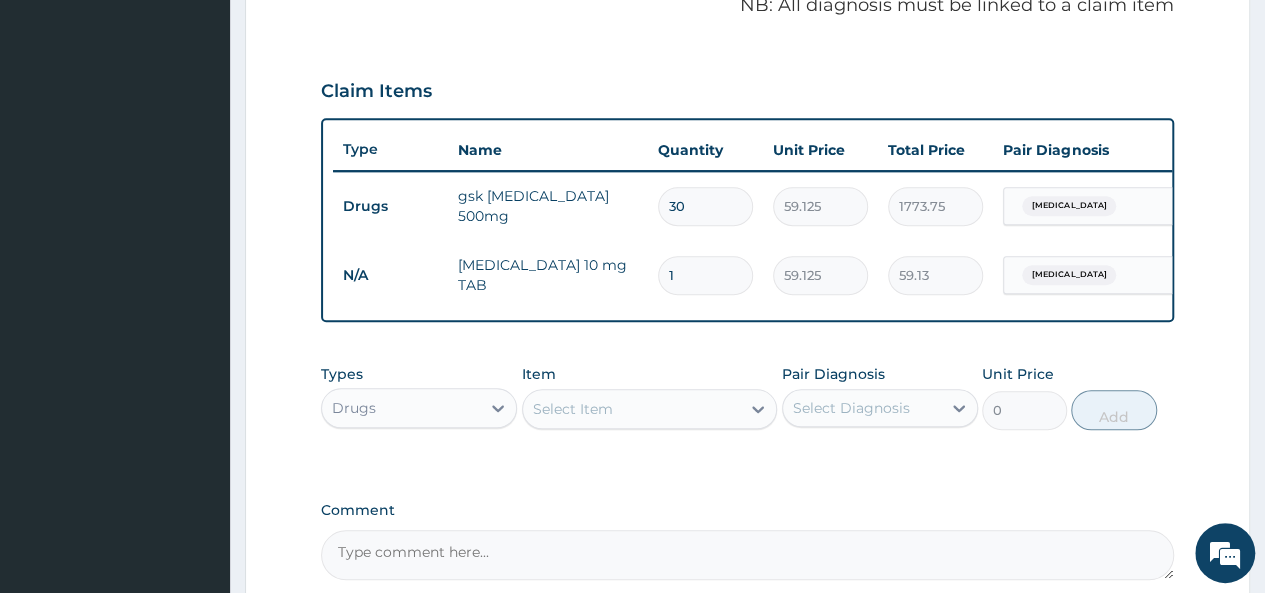 click on "1" at bounding box center [705, 275] 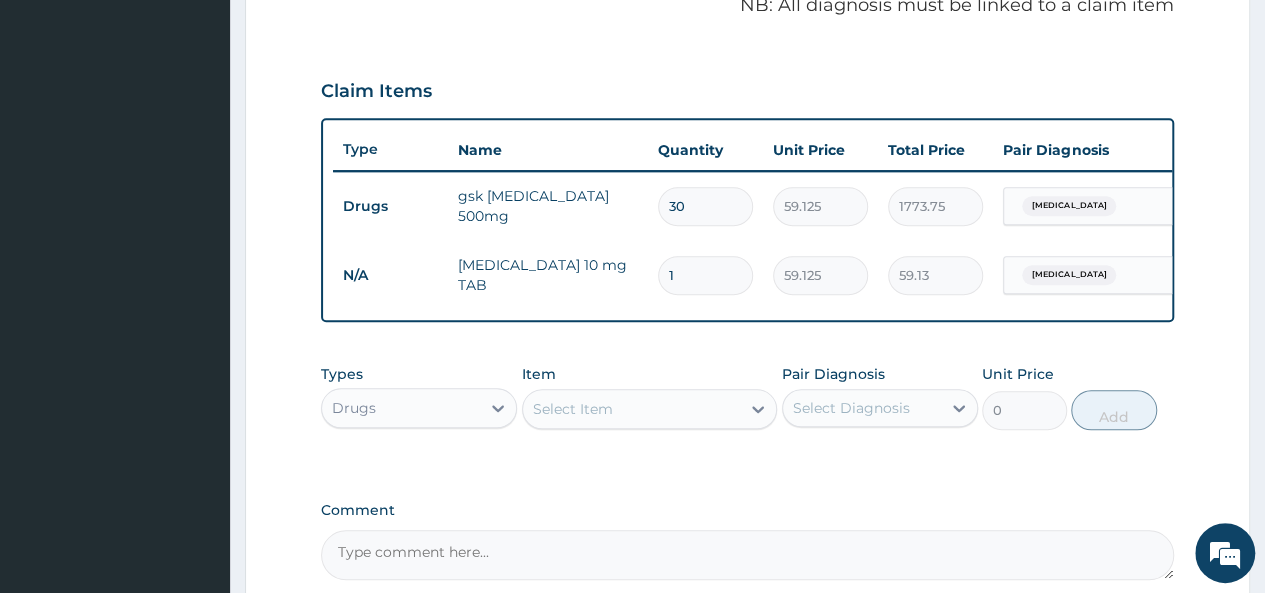 type 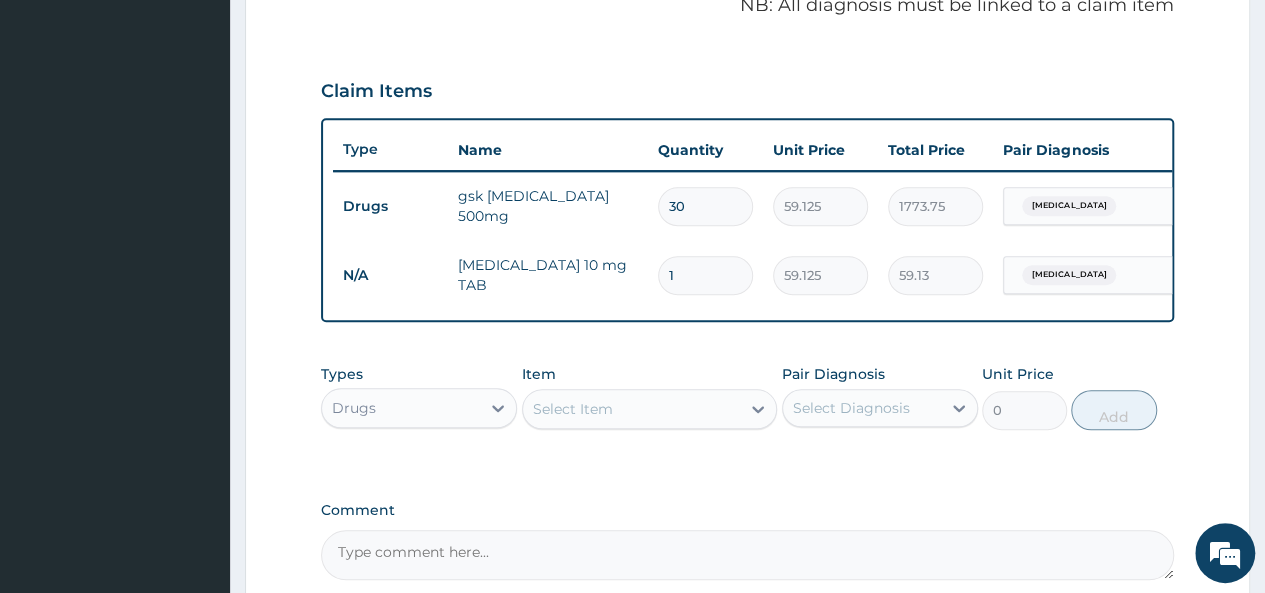 type on "0.00" 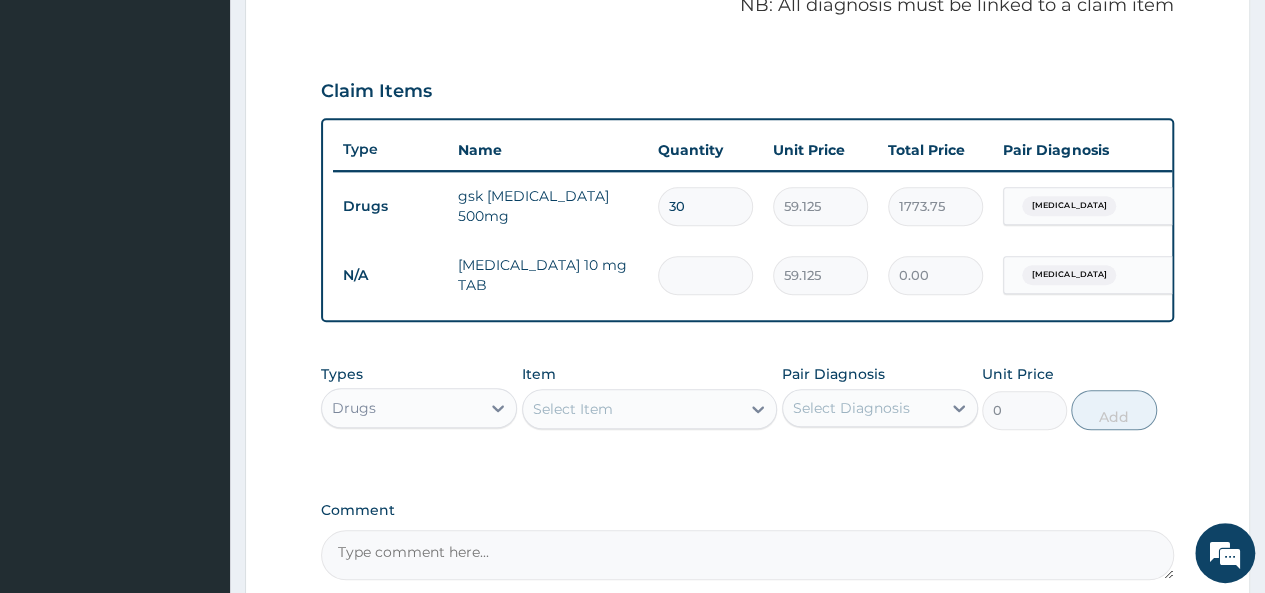 type on "5" 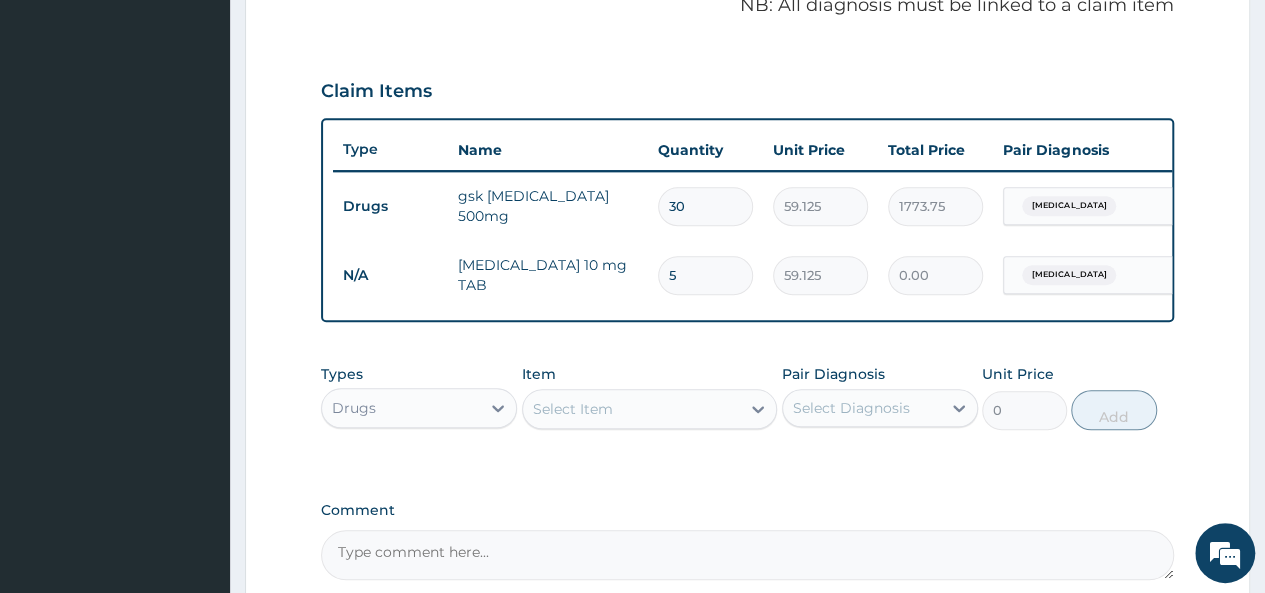 type on "295.63" 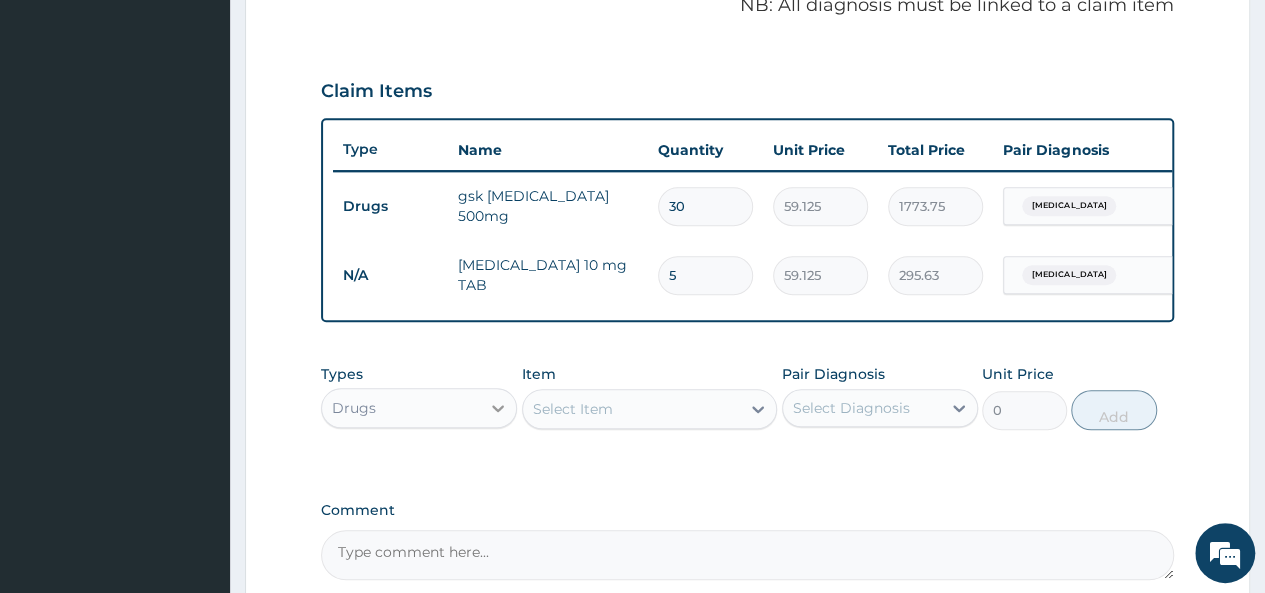 type on "5" 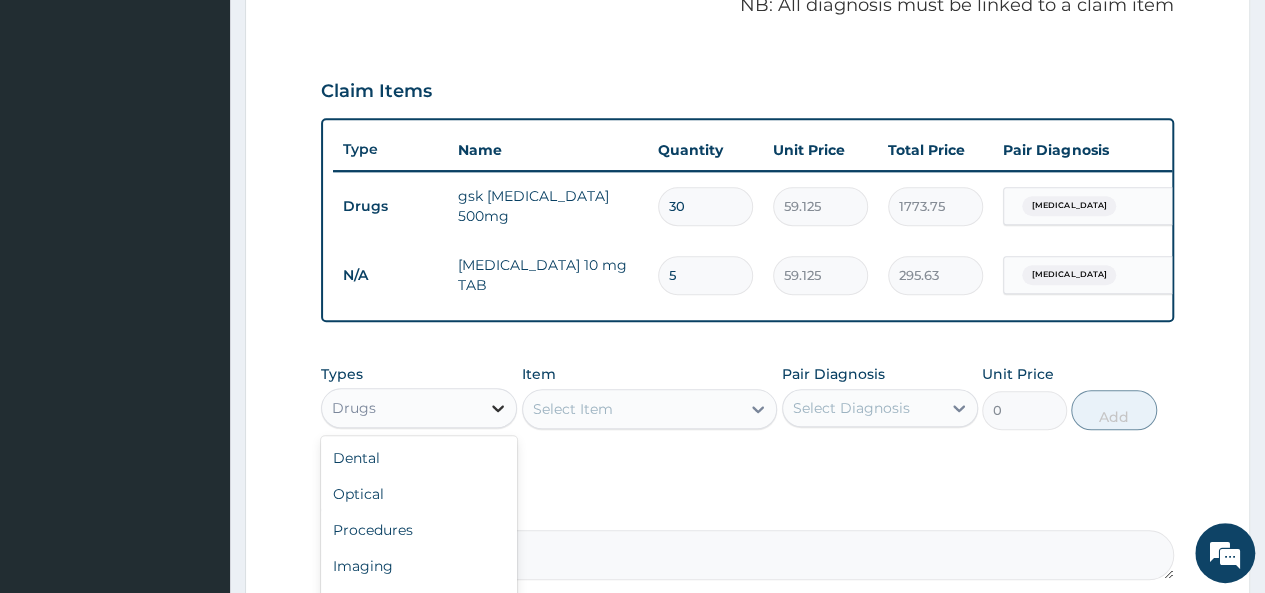 click 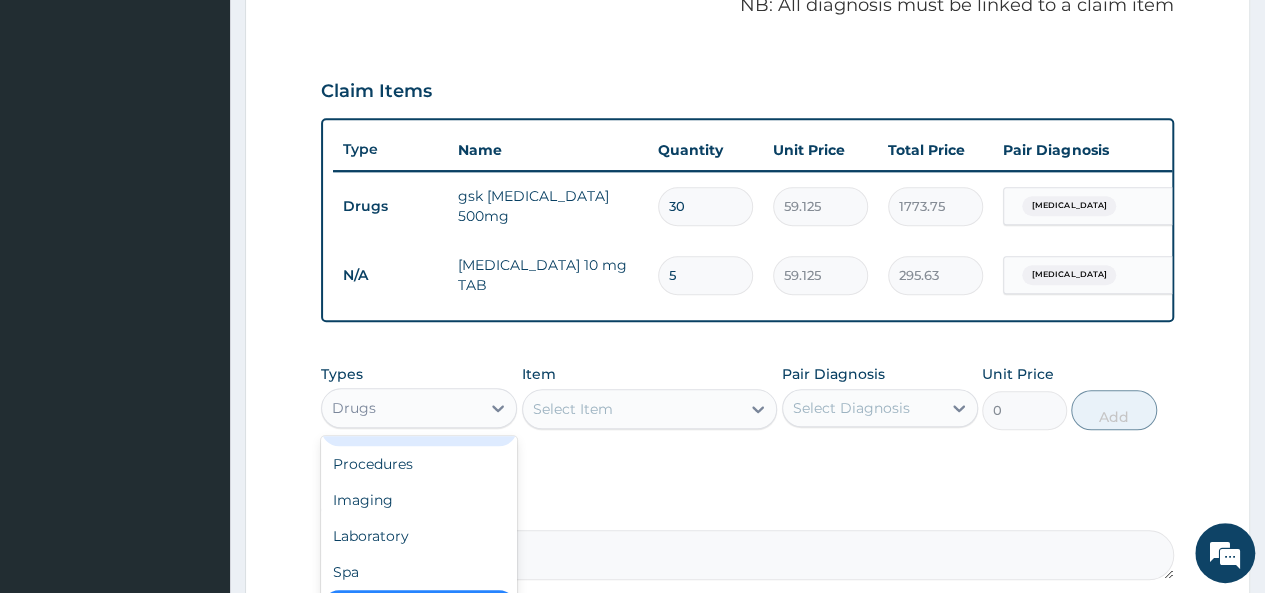 scroll, scrollTop: 68, scrollLeft: 0, axis: vertical 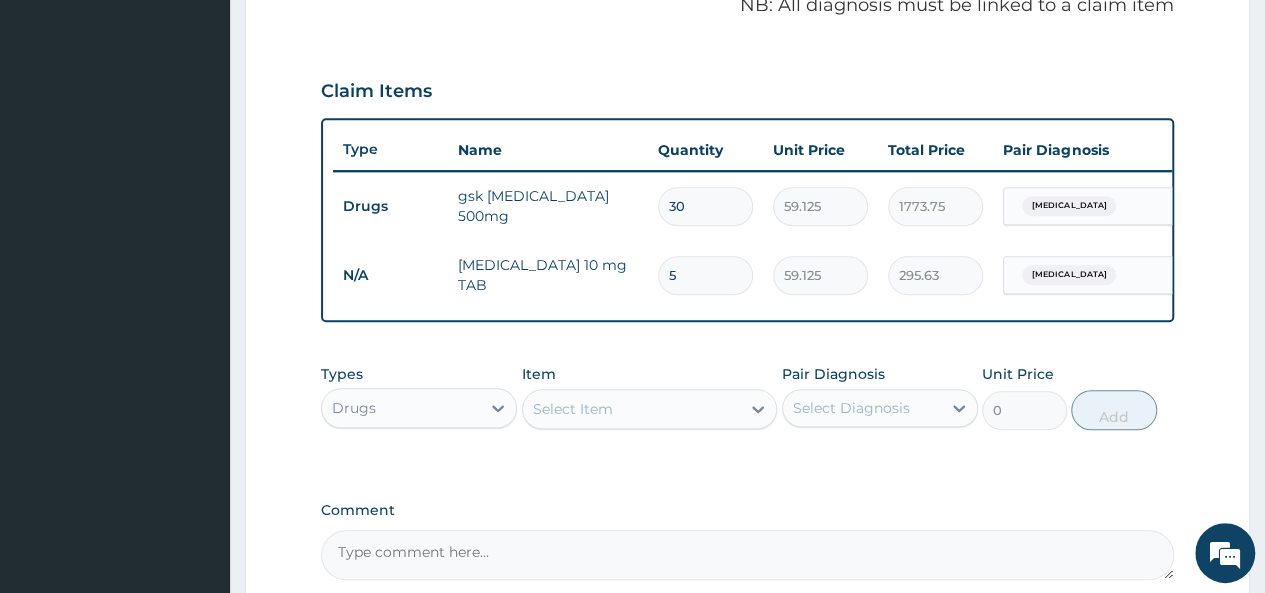click on "PA Code / Prescription Code PA/D42B0D Encounter Date 12-07-2025 Important Notice Please enter PA codes before entering items that are not attached to a PA code   All diagnoses entered must be linked to a claim item. Diagnosis & Claim Items that are visible but inactive cannot be edited because they were imported from an already approved PA code. Diagnosis Respiratory tract infection confirmed NB: All diagnosis must be linked to a claim item Claim Items Type Name Quantity Unit Price Total Price Pair Diagnosis Actions Drugs gsk amoxil 500mg 30 59.125 1773.75 Respiratory tract infection Delete N/A LORATADINE 10 mg TAB 5 59.125 295.63 Respiratory tract infection Delete Types Drugs Item Select Item Pair Diagnosis Select Diagnosis Unit Price 0 Add Comment" at bounding box center (747, 72) 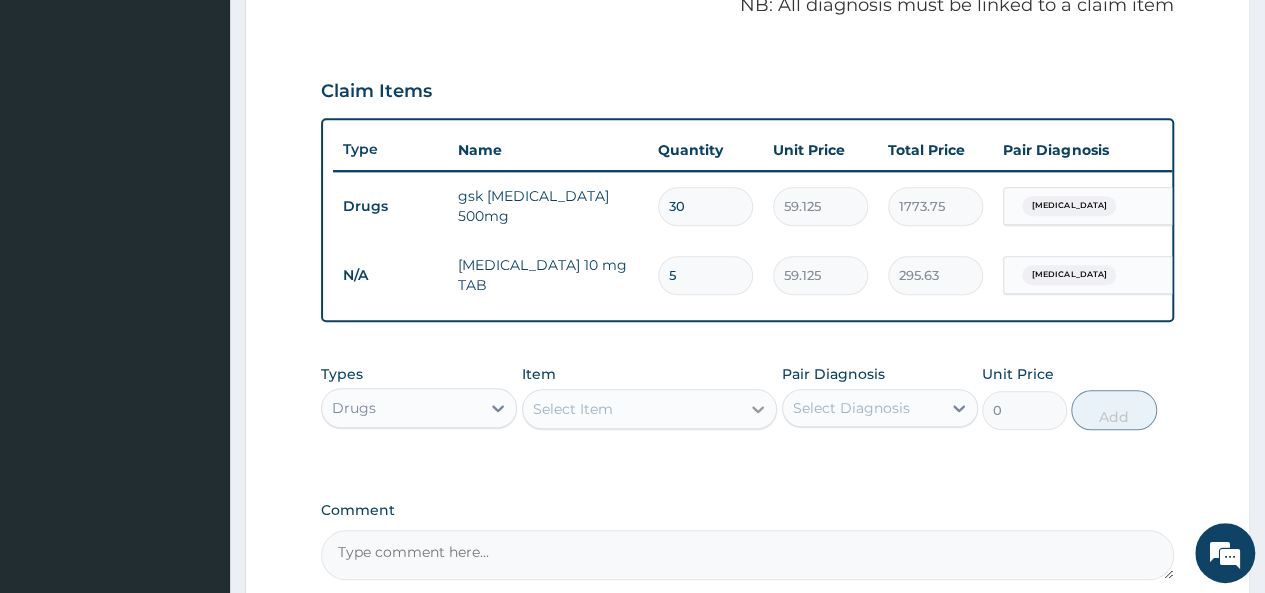click 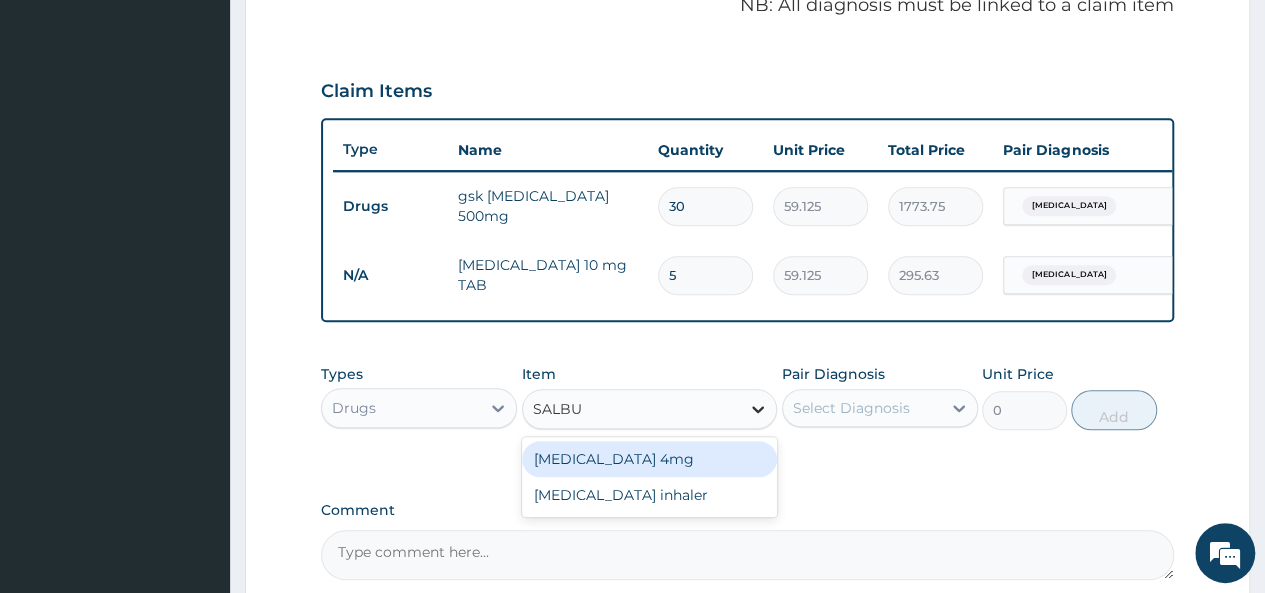 type on "SALBUT" 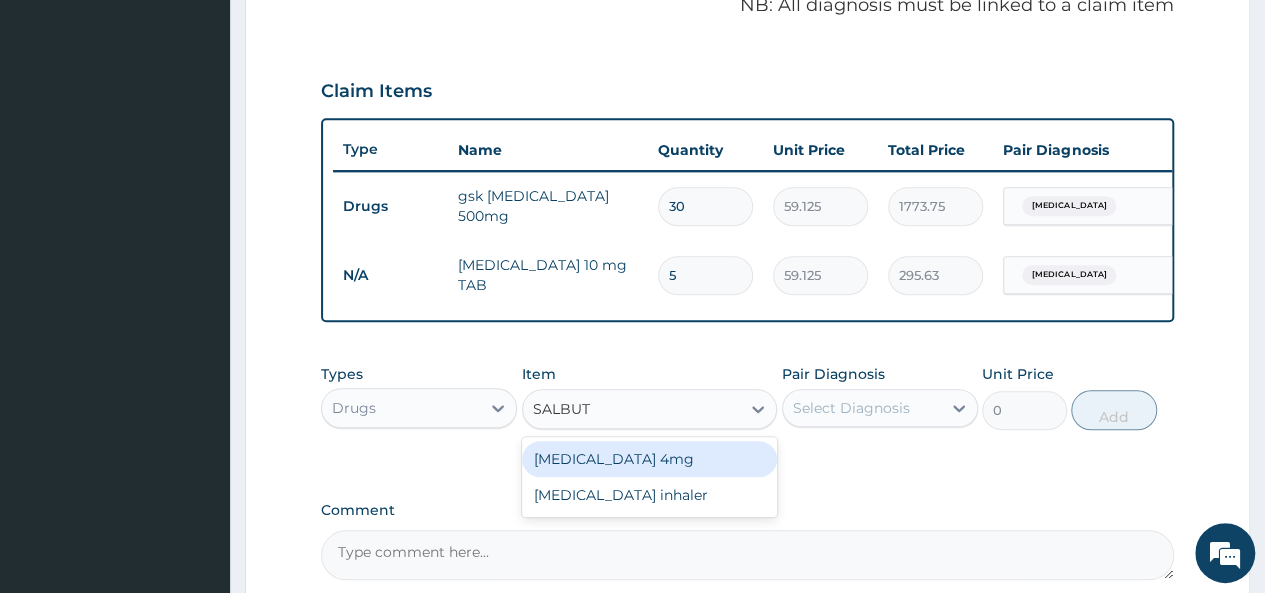 click on "Salbutamol 4mg" at bounding box center [650, 459] 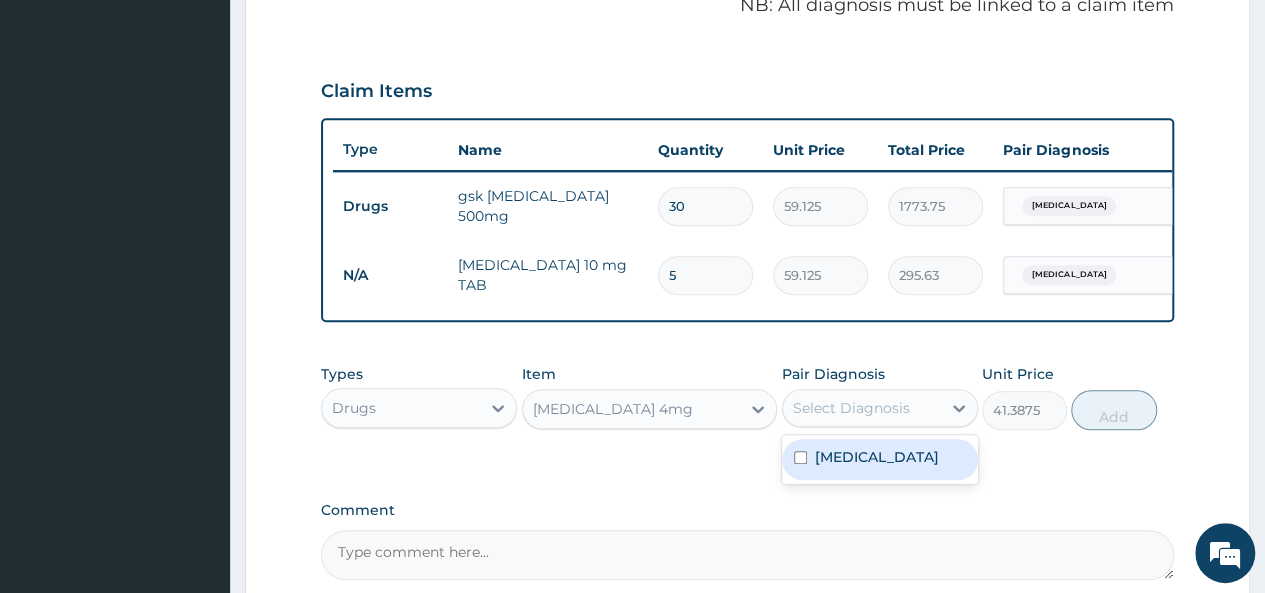click on "Respiratory tract infection" at bounding box center [880, 459] 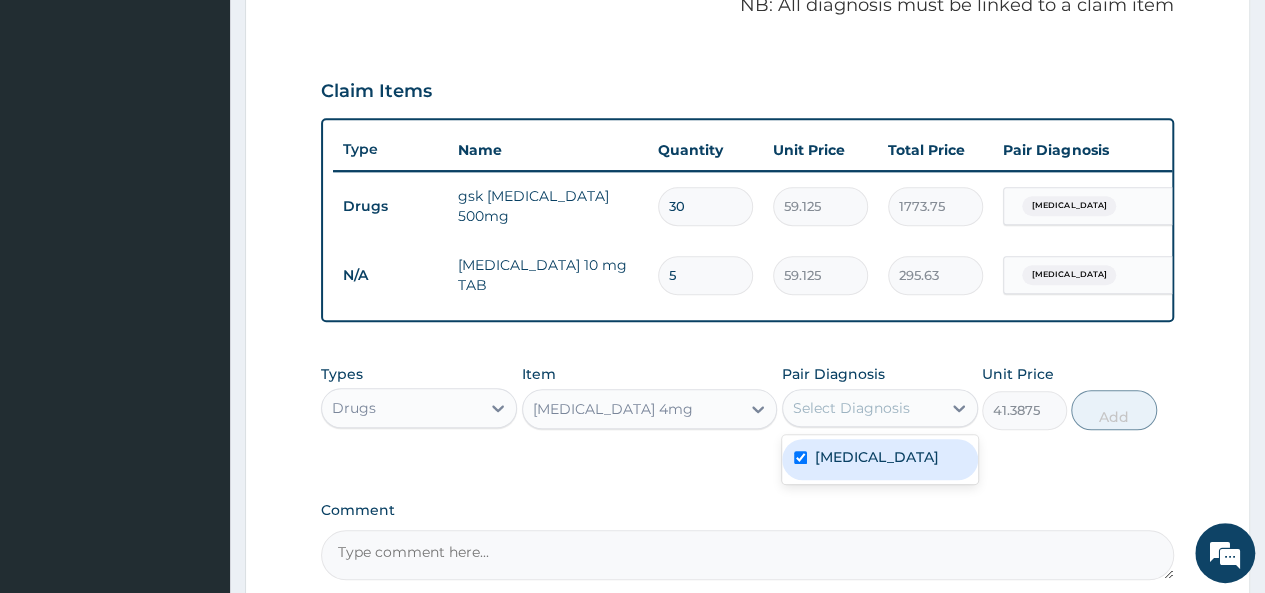 checkbox on "true" 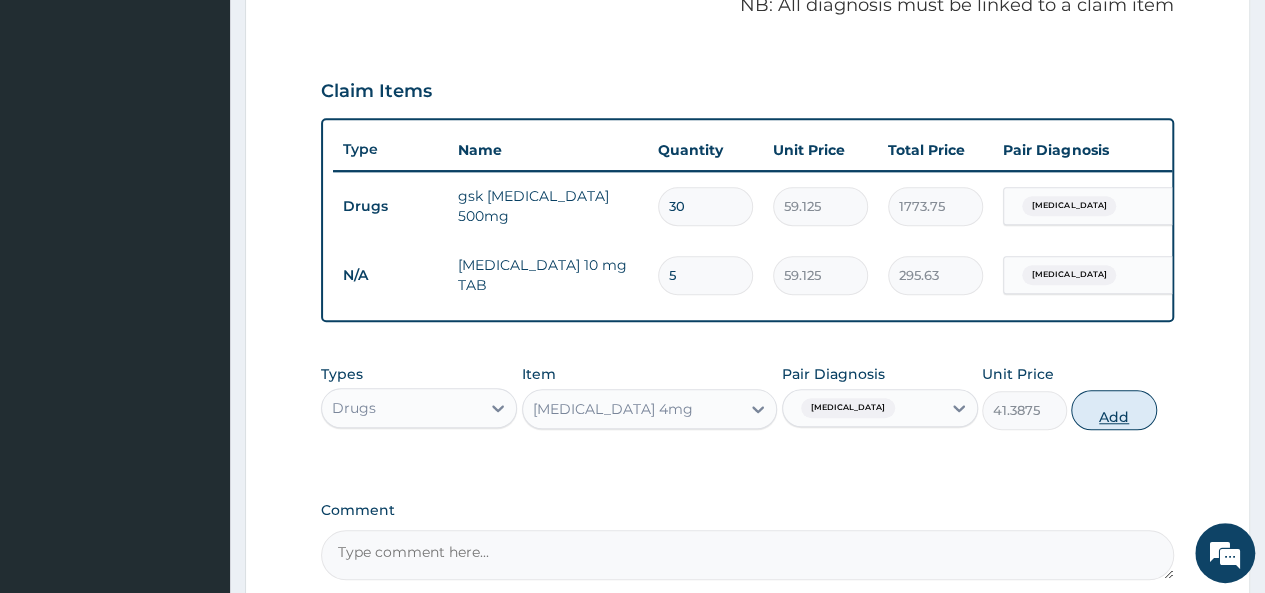 click on "Add" at bounding box center (1113, 410) 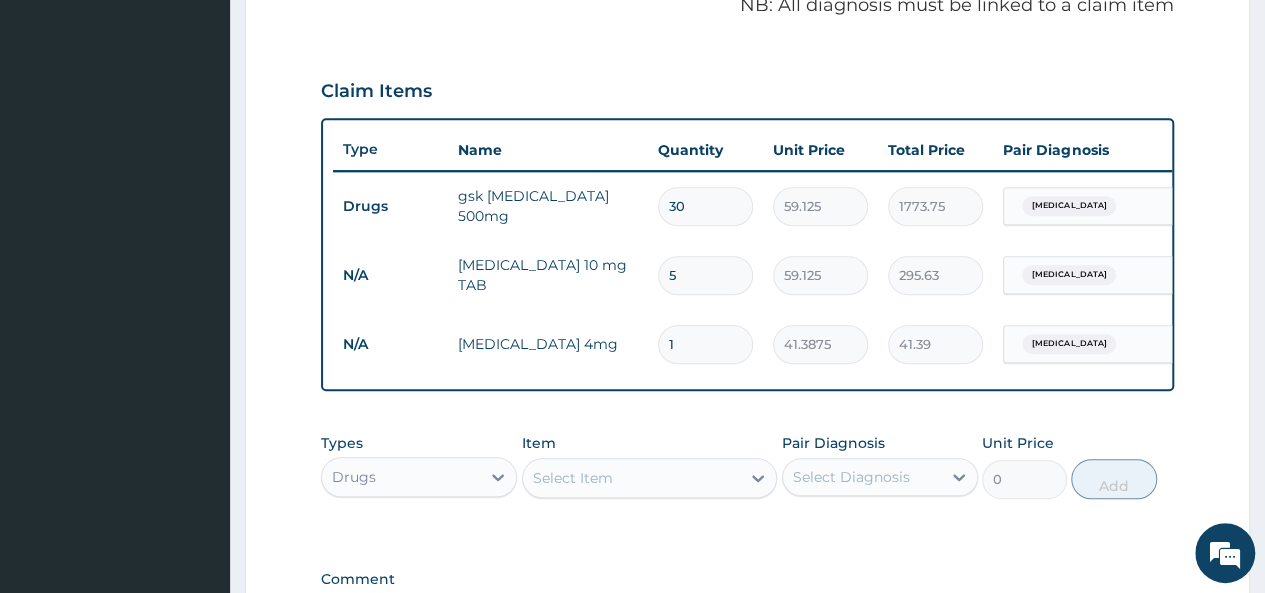 type on "10" 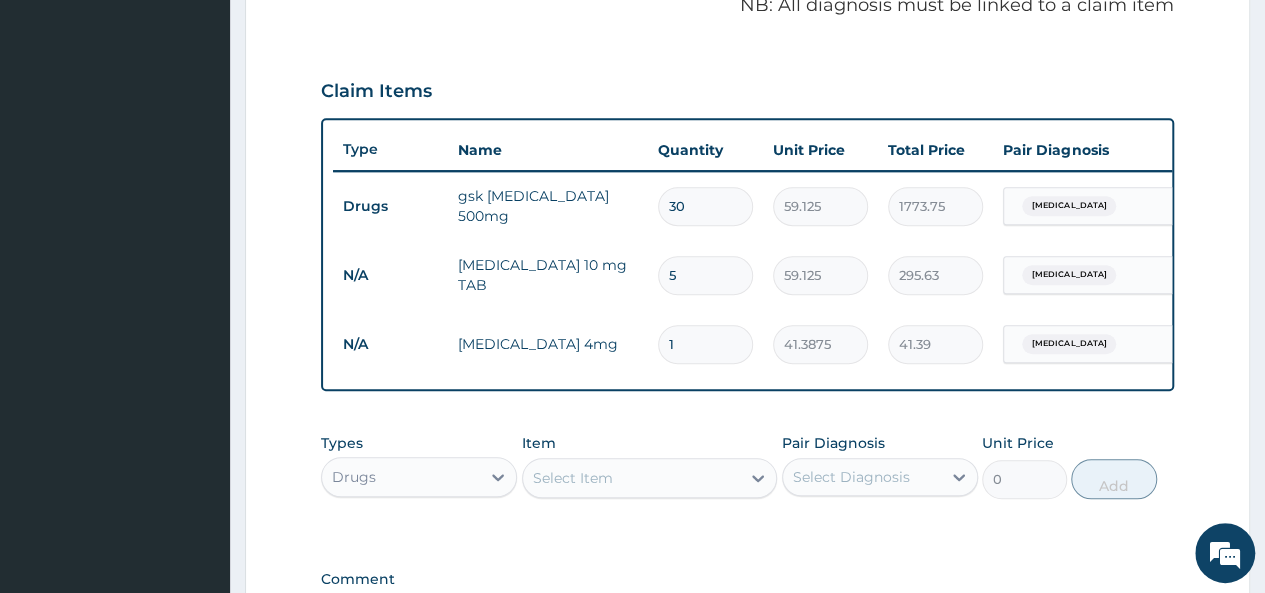 type on "413.88" 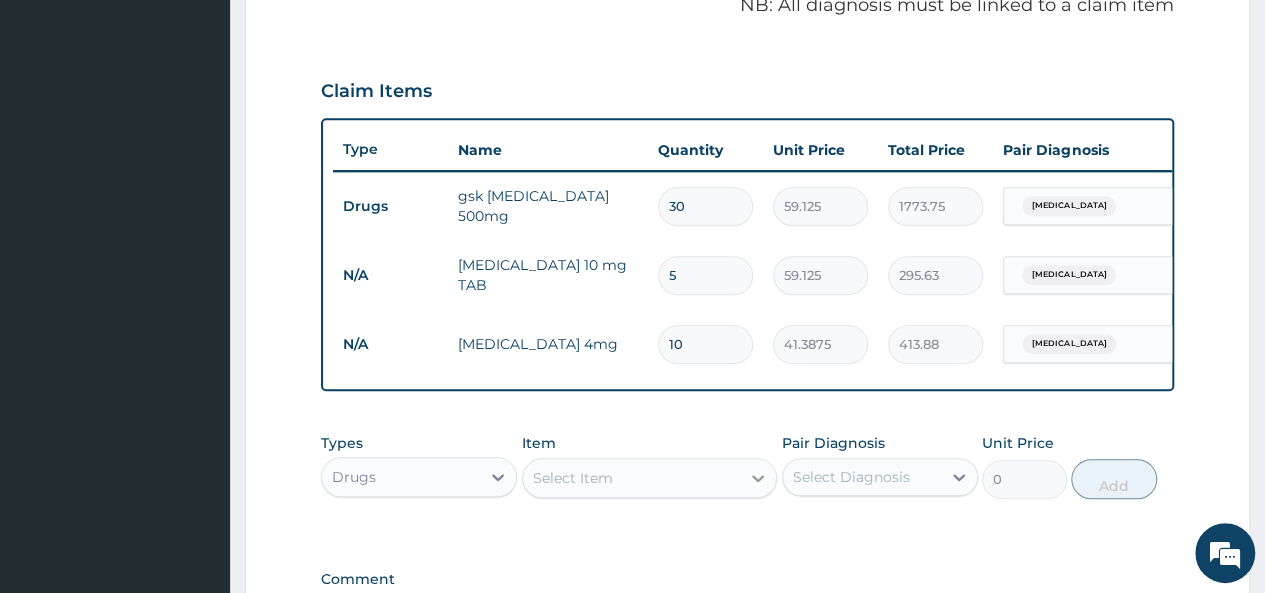 type on "10" 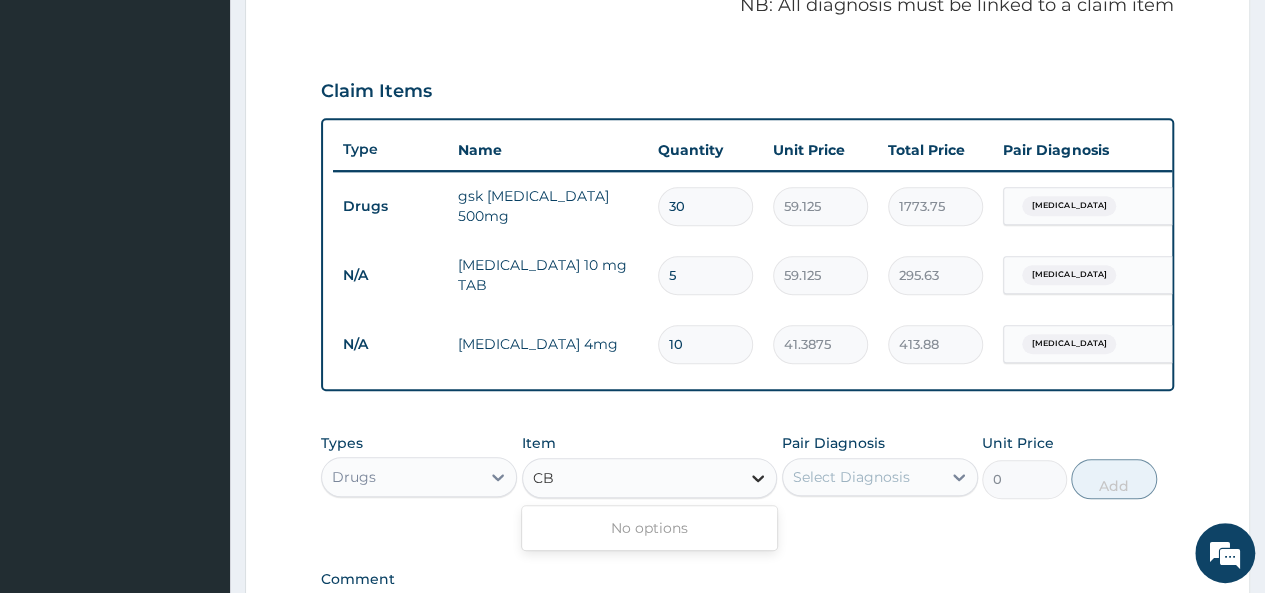 type on "CBC" 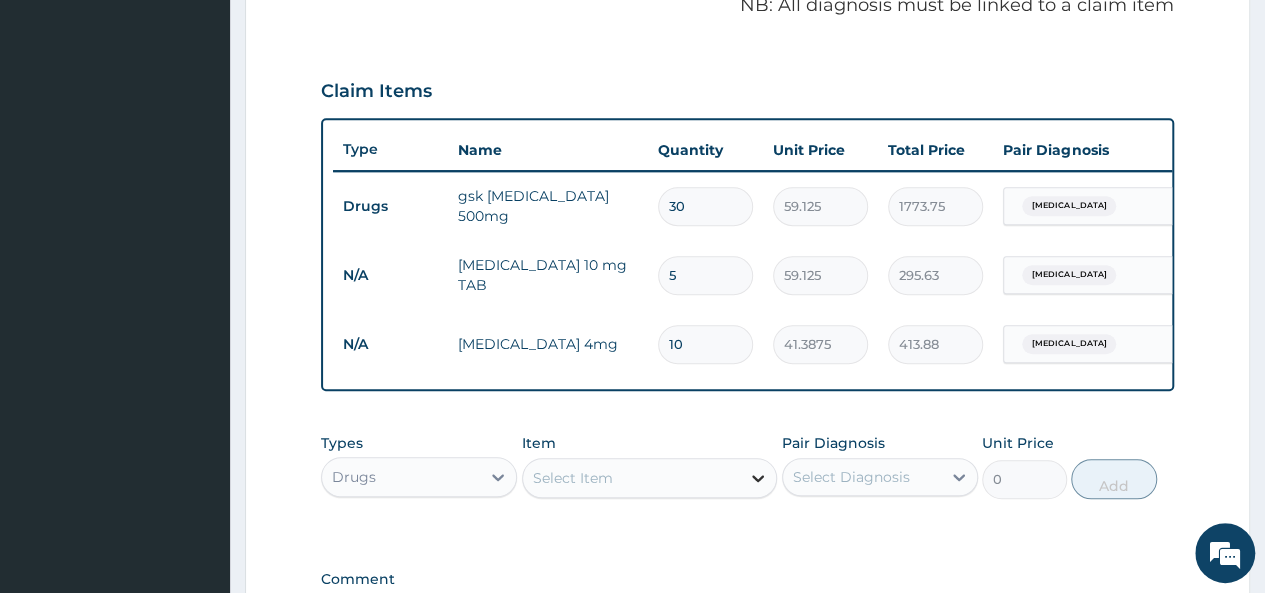click 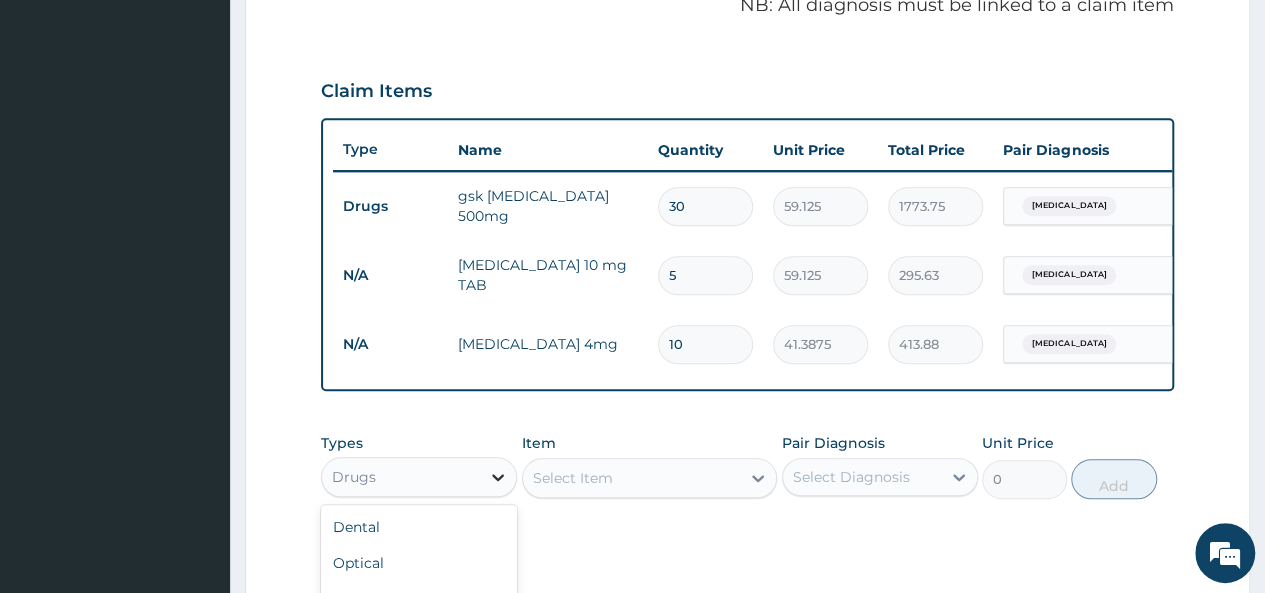 click 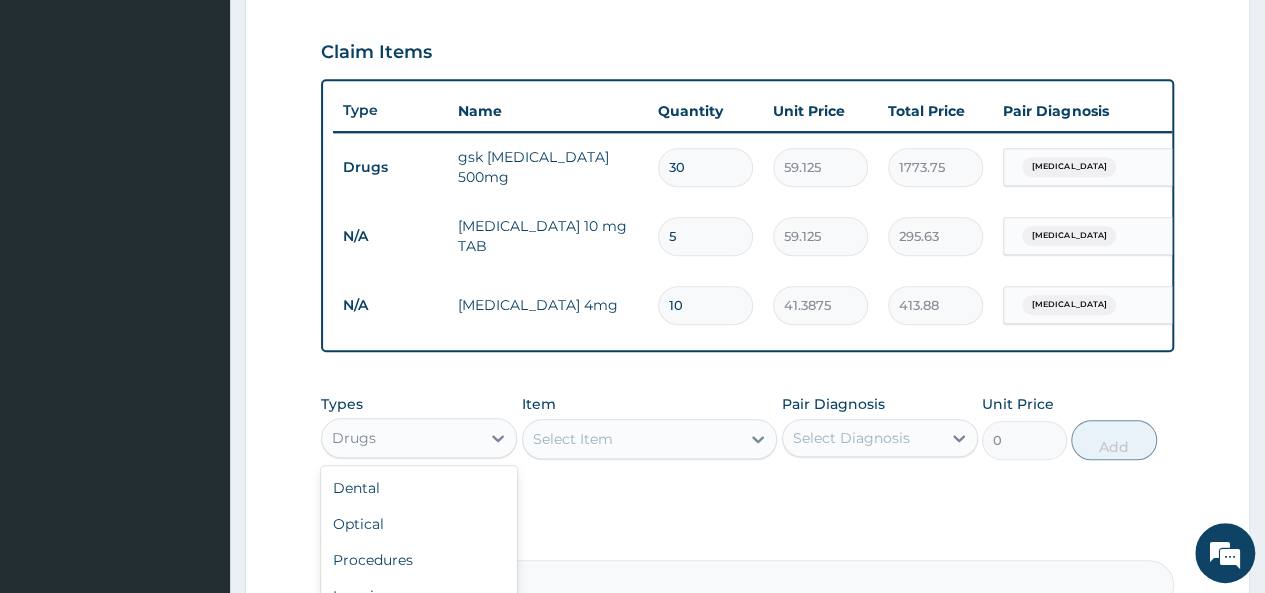 scroll, scrollTop: 666, scrollLeft: 0, axis: vertical 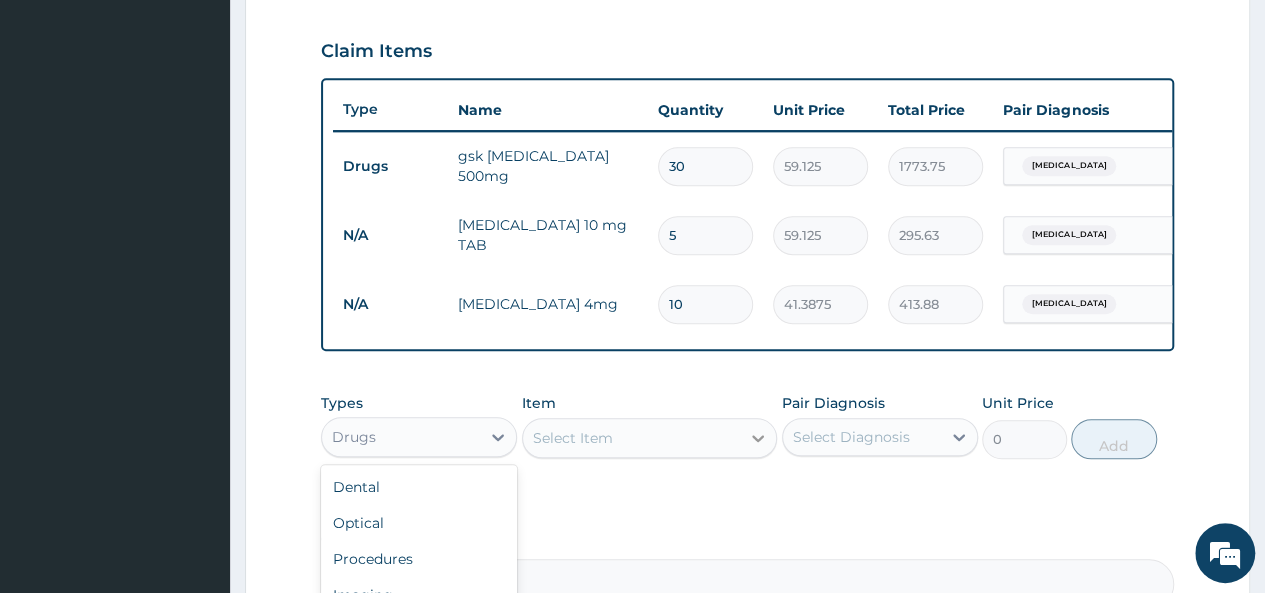 click 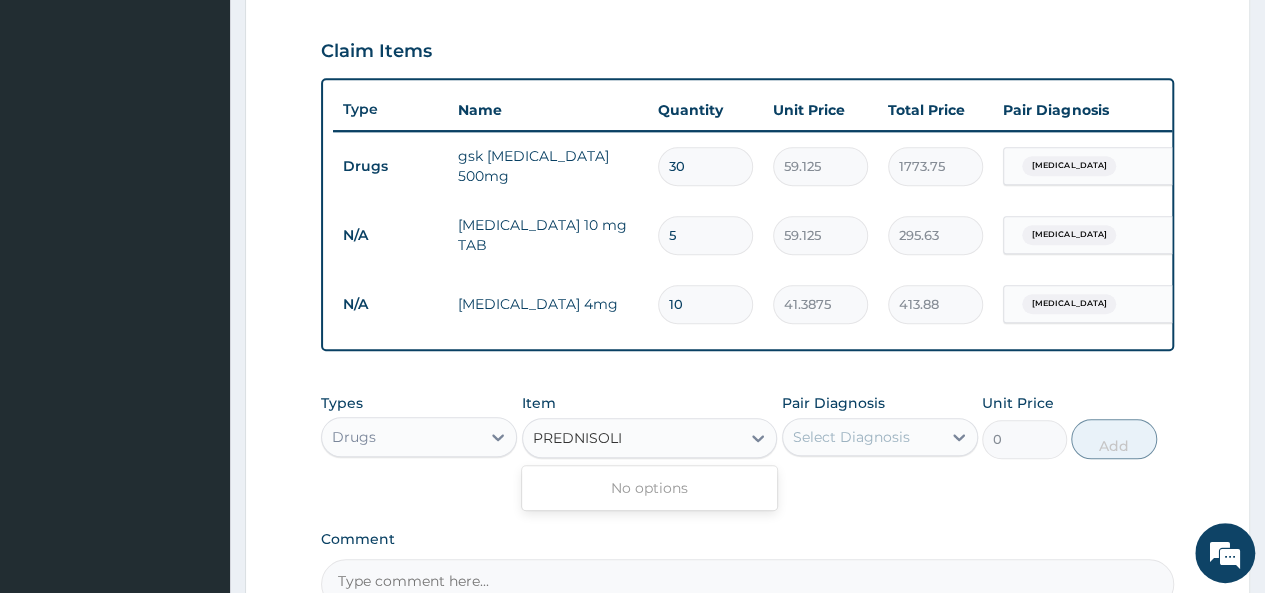 type on "PREDNISOLIN" 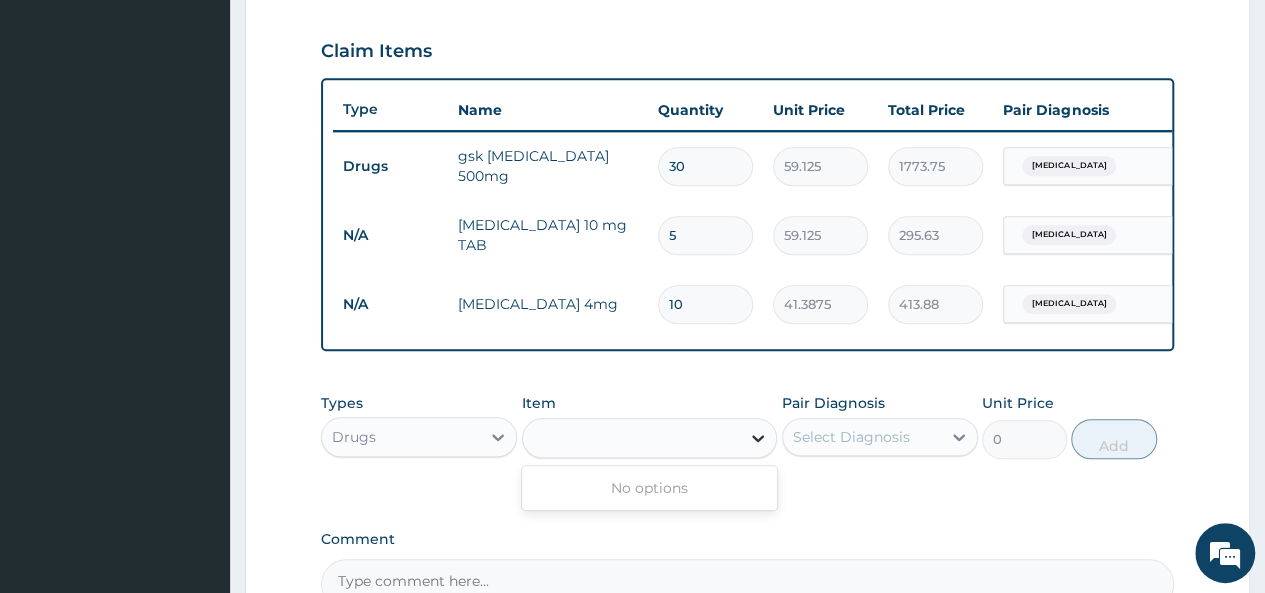 click 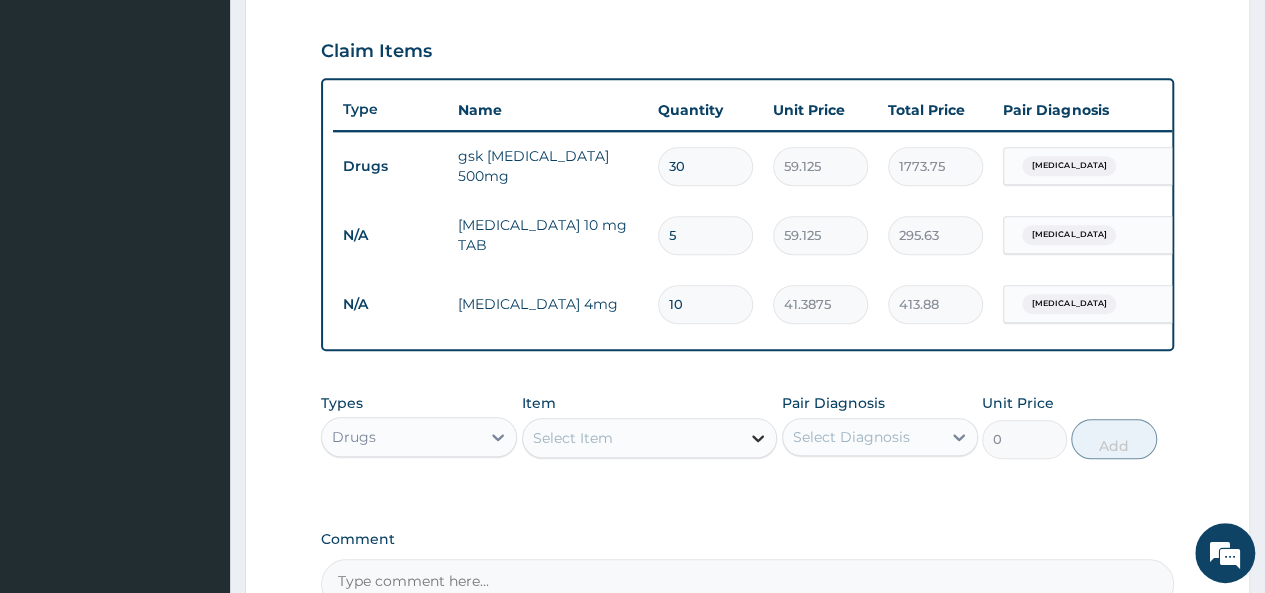 click 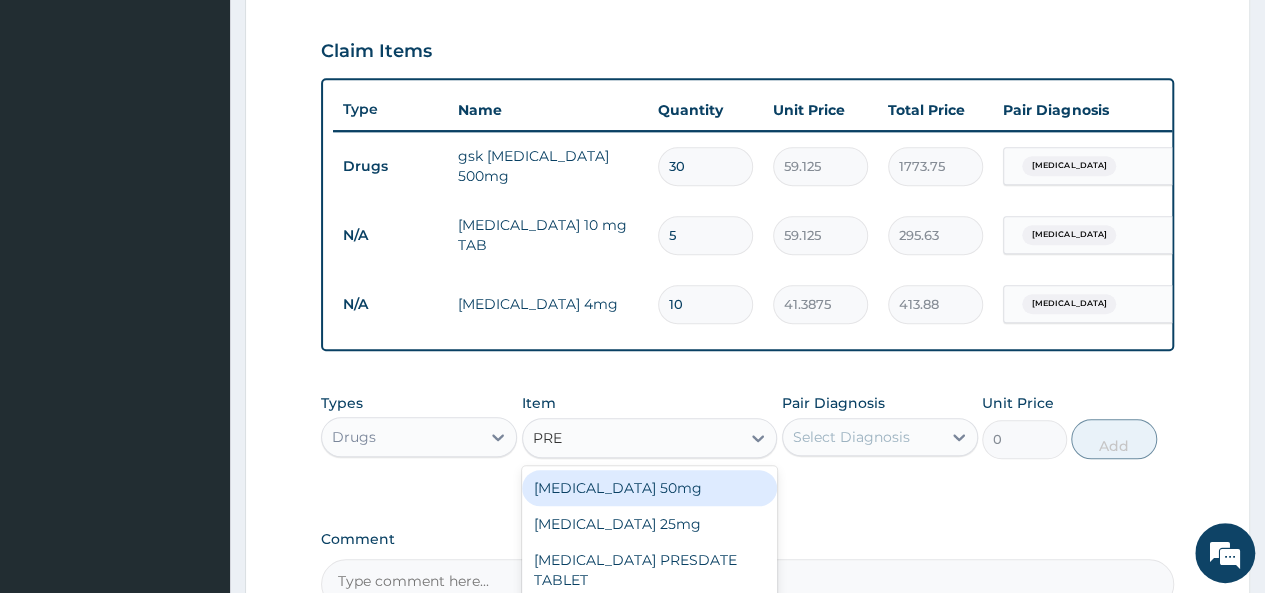 type on "PRED" 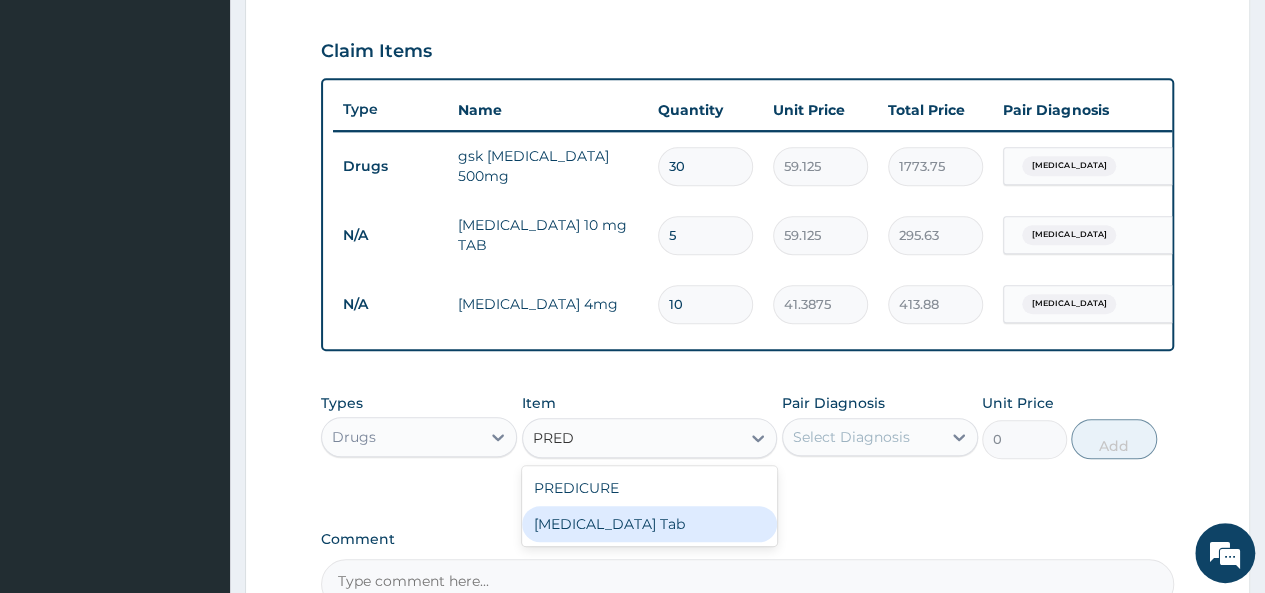 click on "Prednisolone Tab" at bounding box center [650, 524] 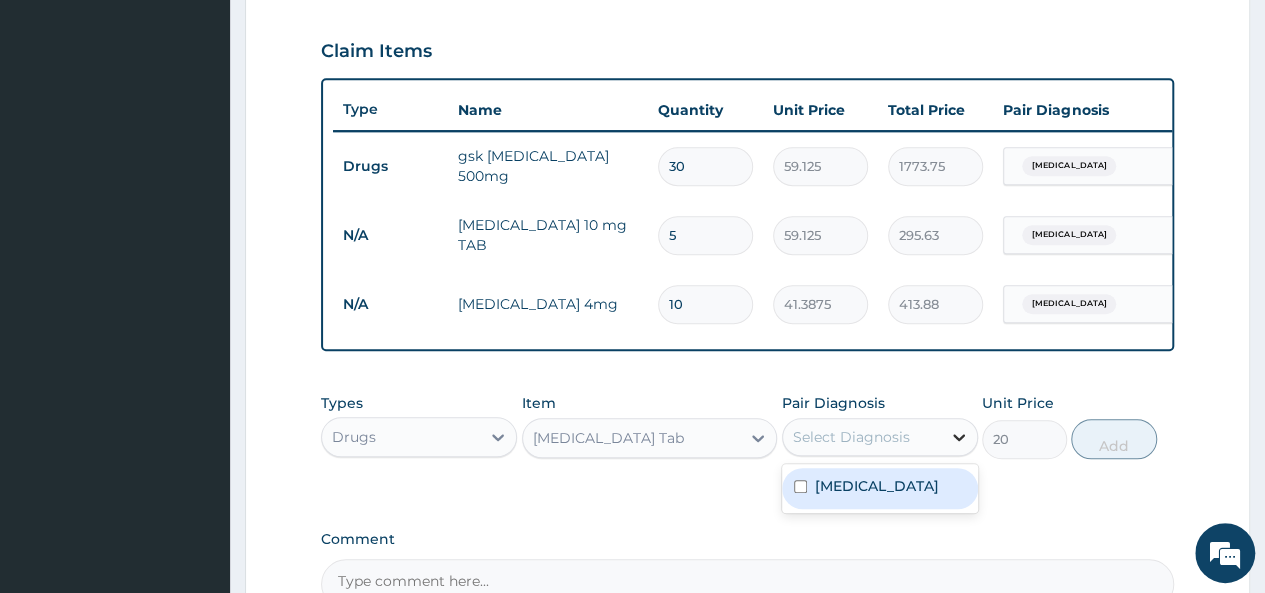 click 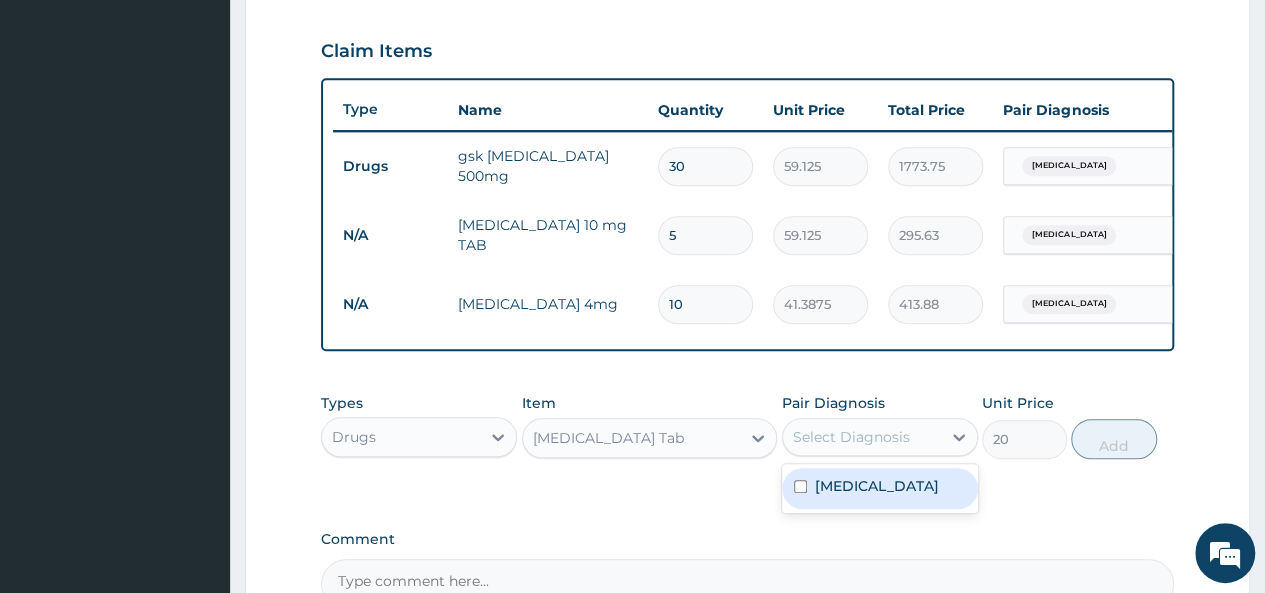 click on "Respiratory tract infection" at bounding box center [880, 488] 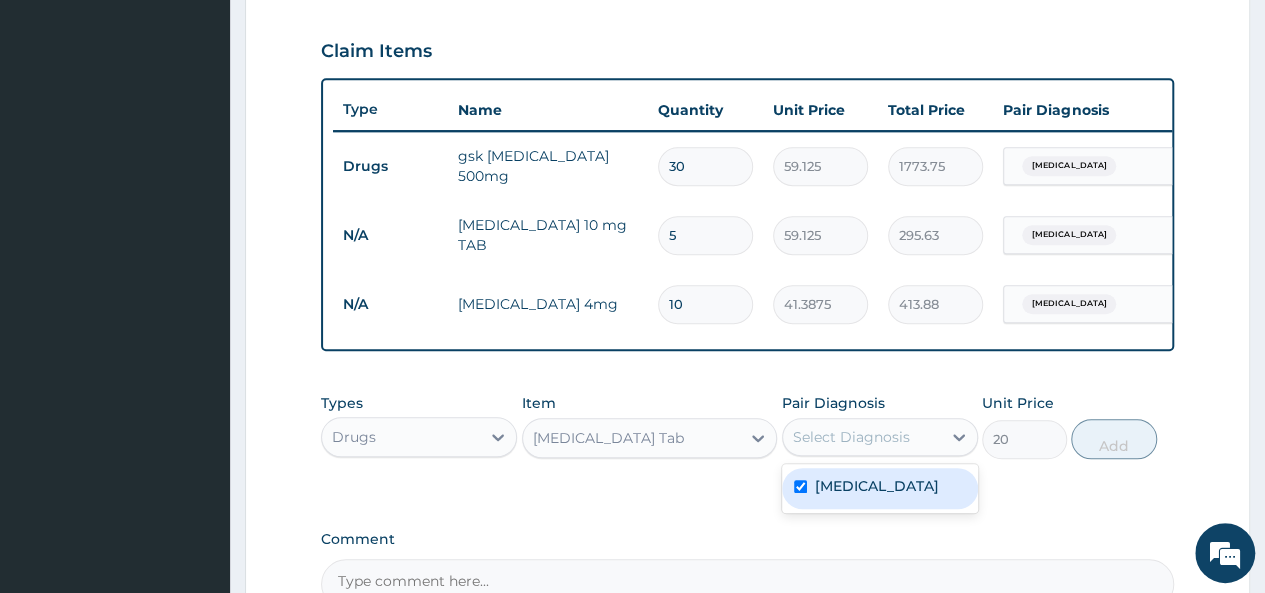checkbox on "true" 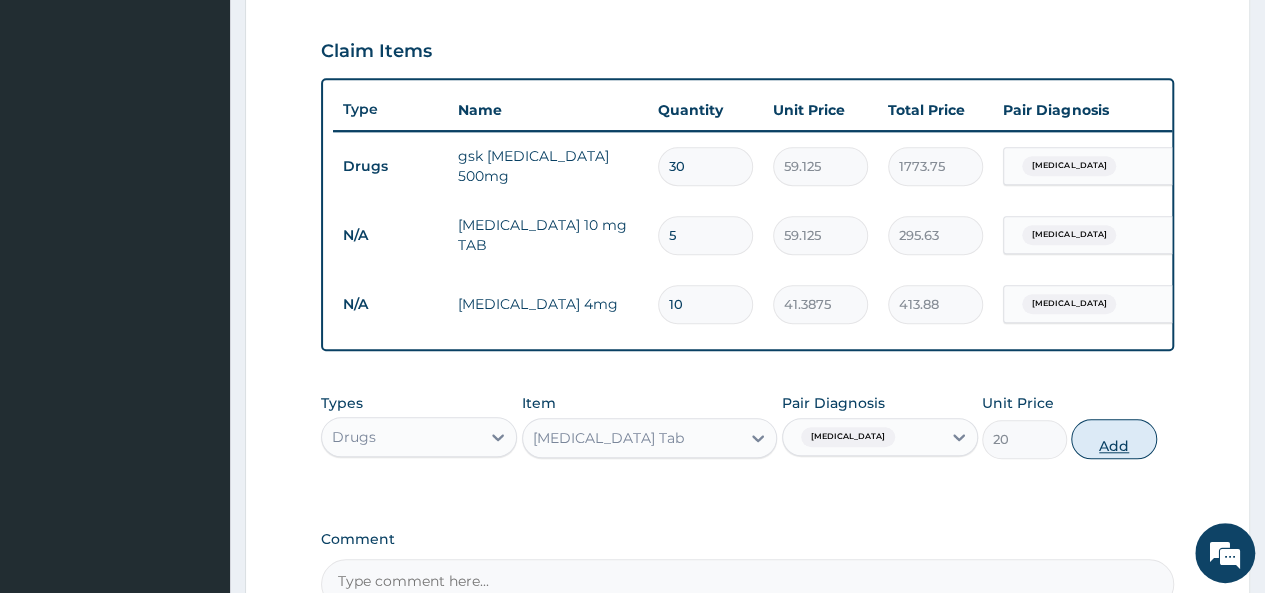 click on "Add" at bounding box center (1113, 439) 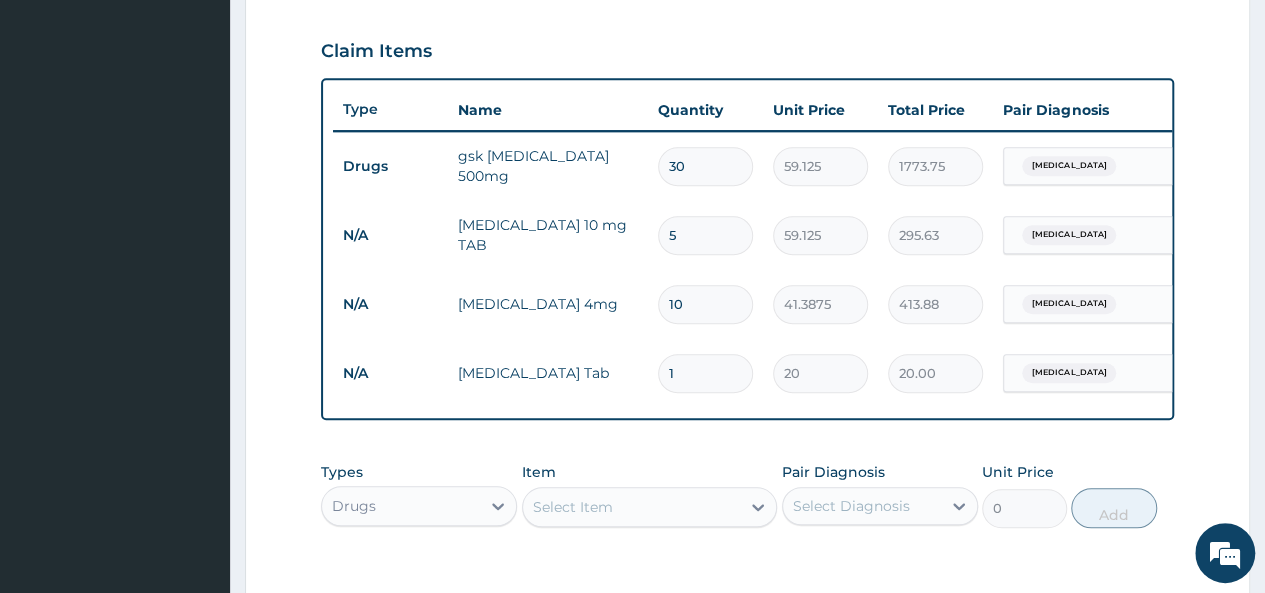 type on "10" 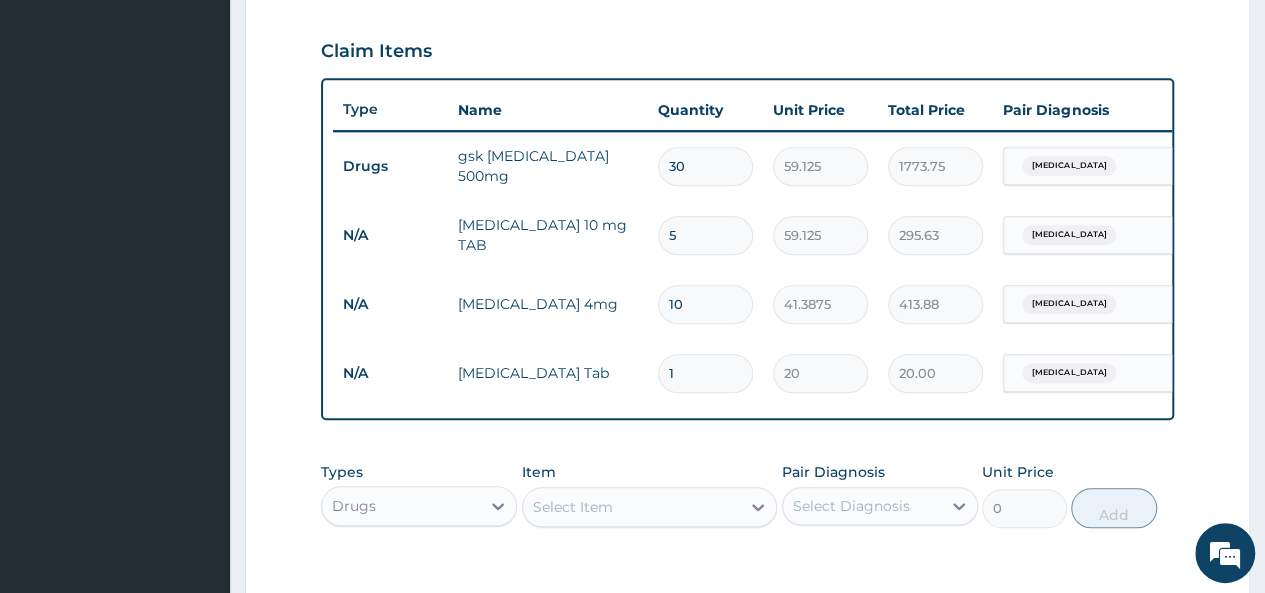 type on "200.00" 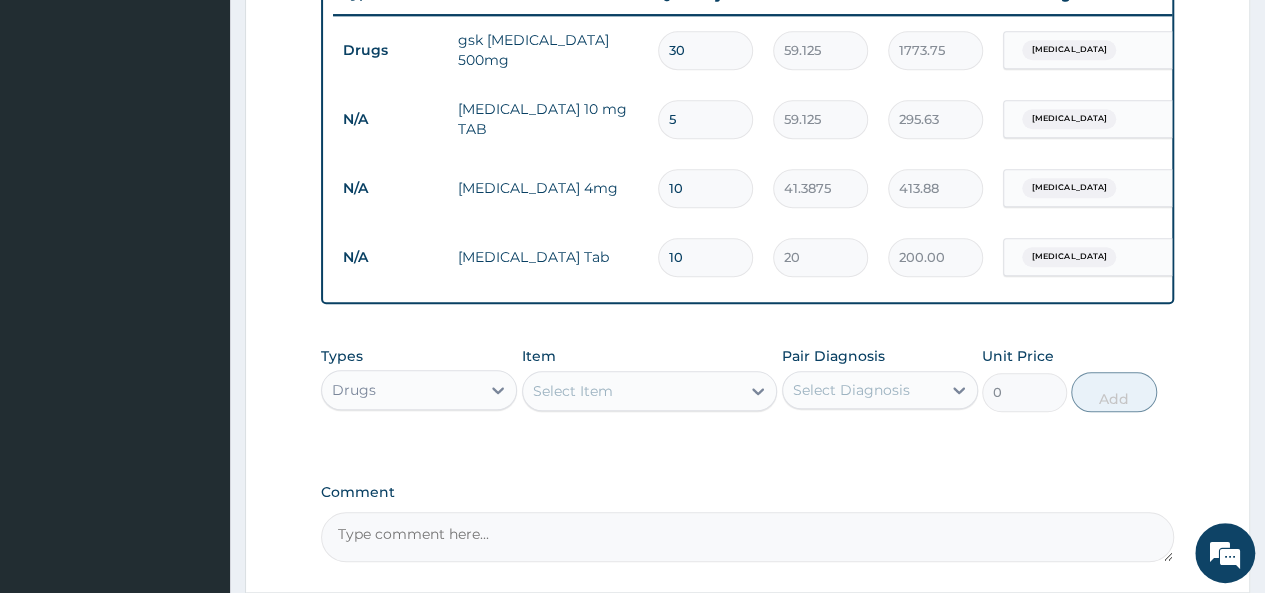 scroll, scrollTop: 789, scrollLeft: 0, axis: vertical 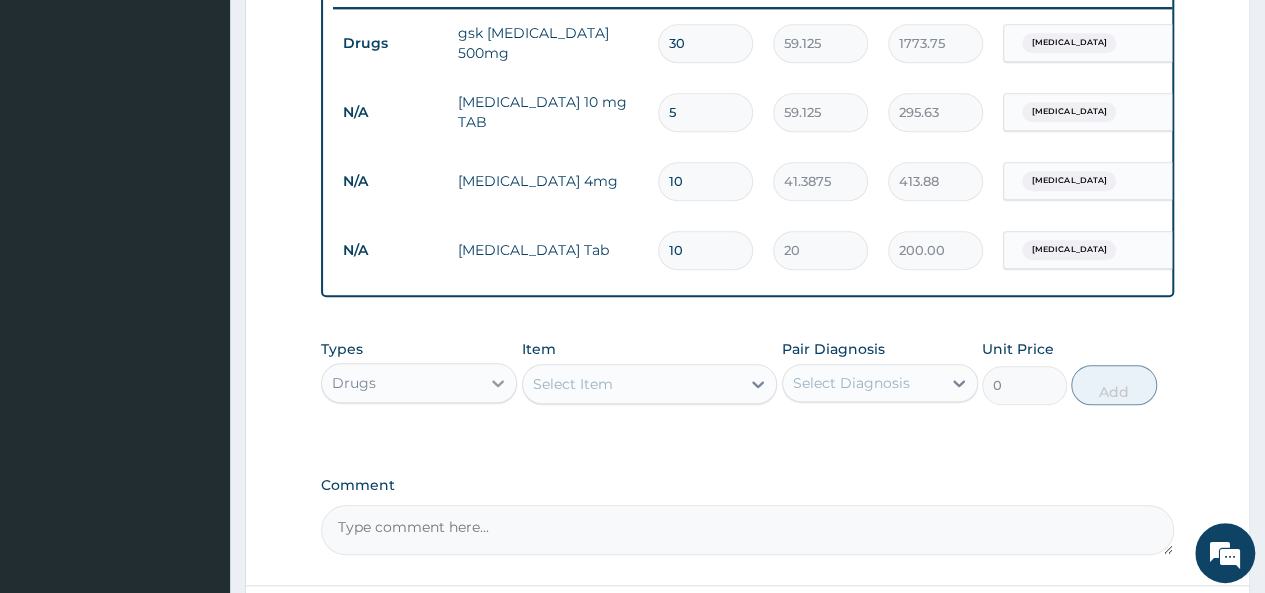 type on "10" 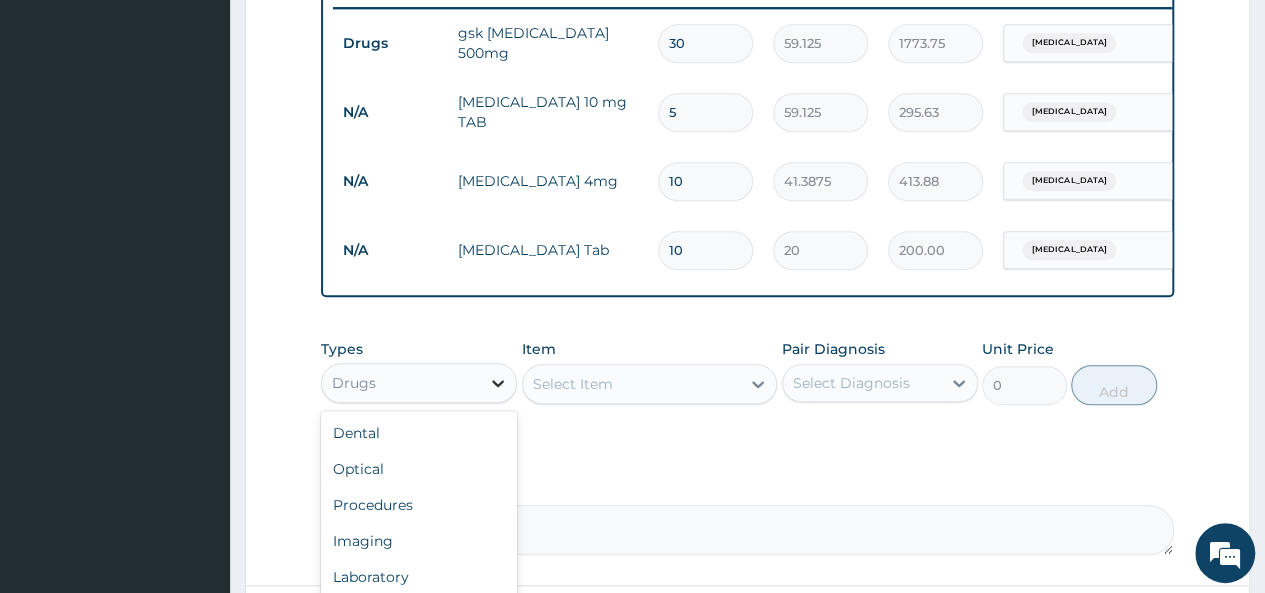 click 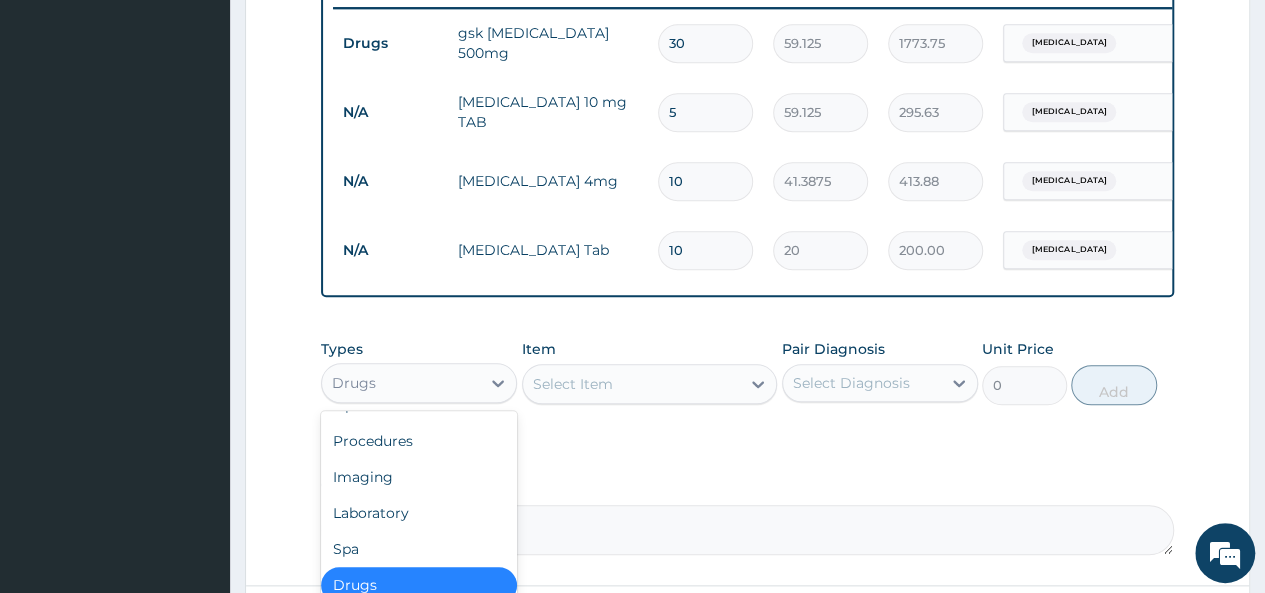 scroll, scrollTop: 66, scrollLeft: 0, axis: vertical 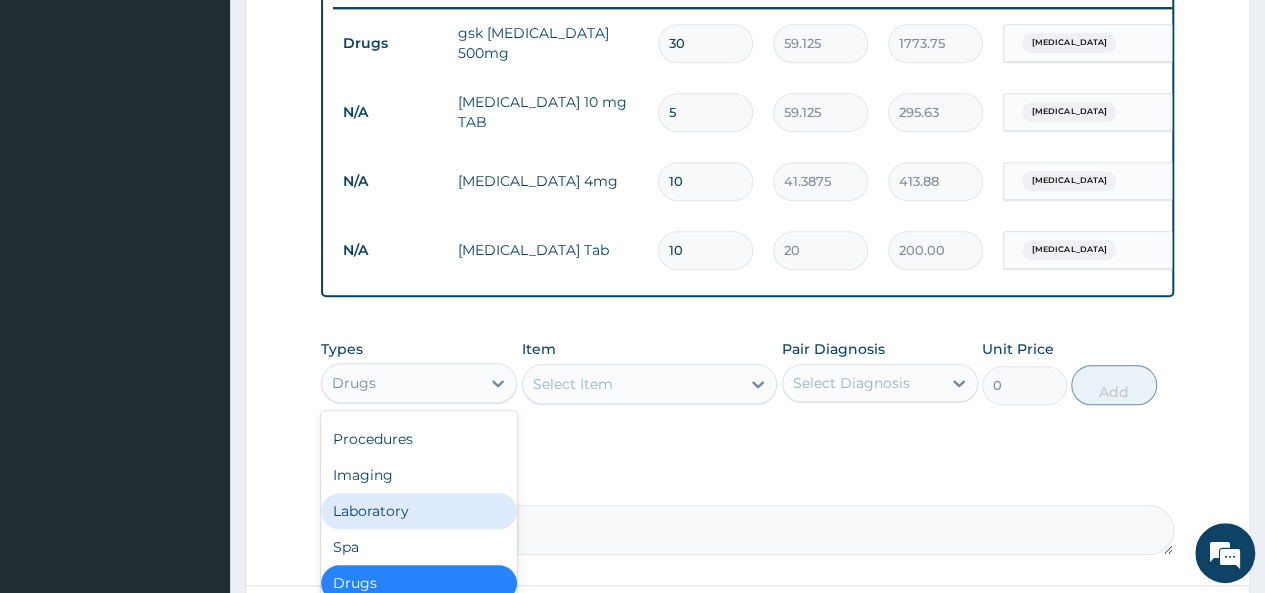 click on "Laboratory" at bounding box center [419, 511] 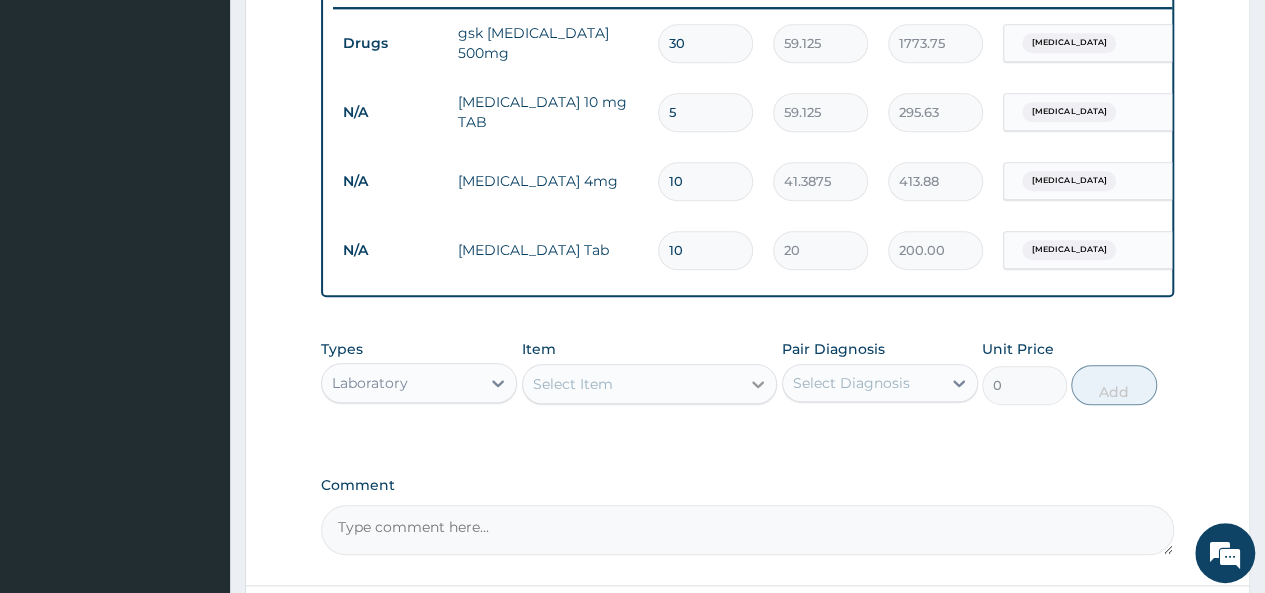 click 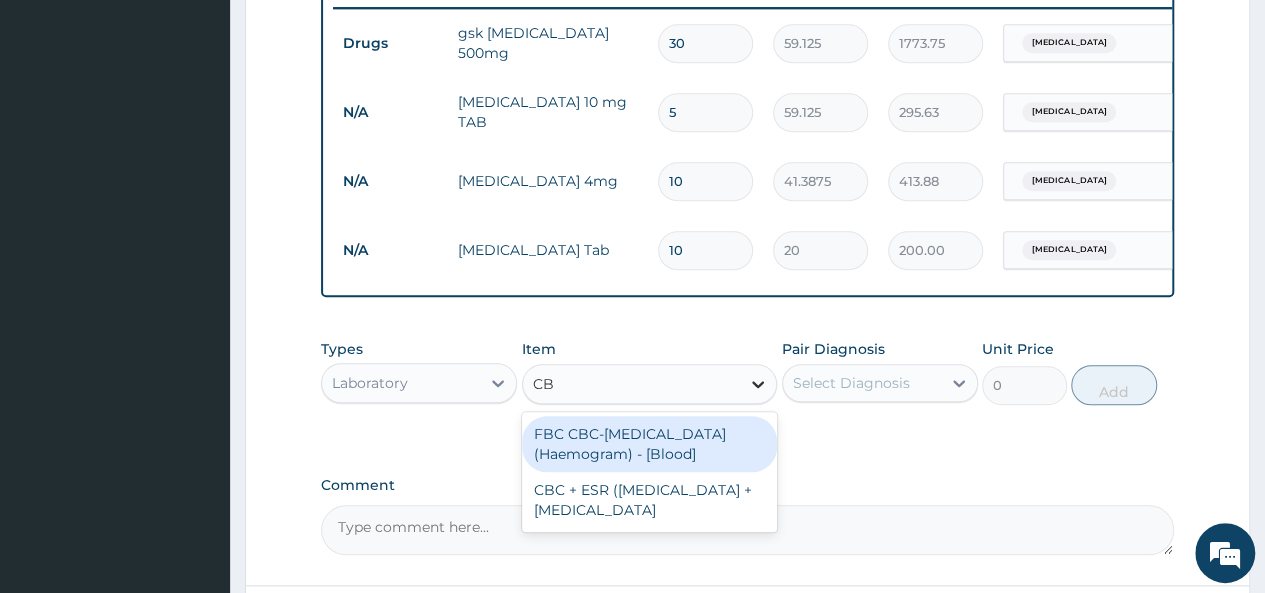 type on "CBC" 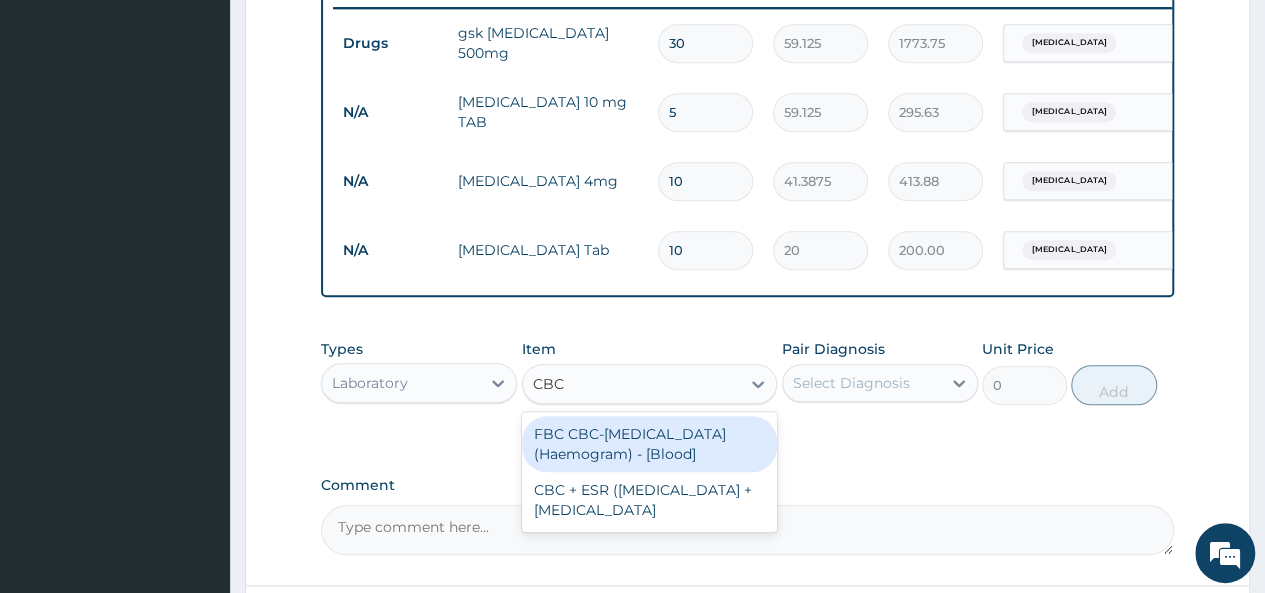 click on "FBC CBC-Complete Blood Count (Haemogram) - [Blood]" at bounding box center (650, 444) 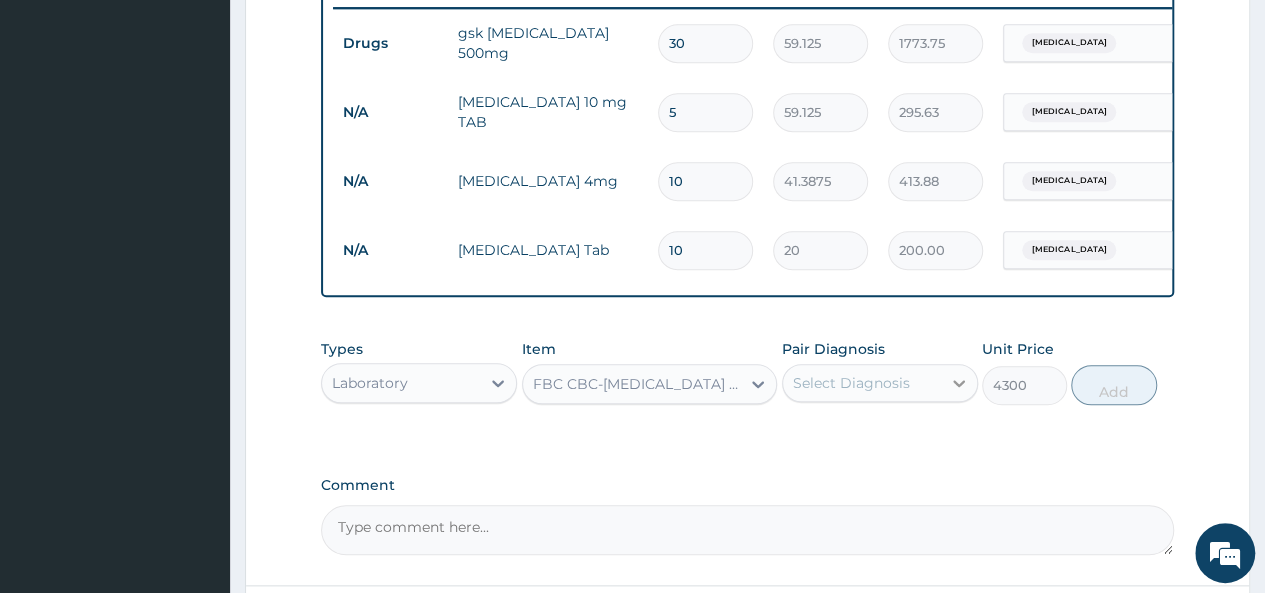 click 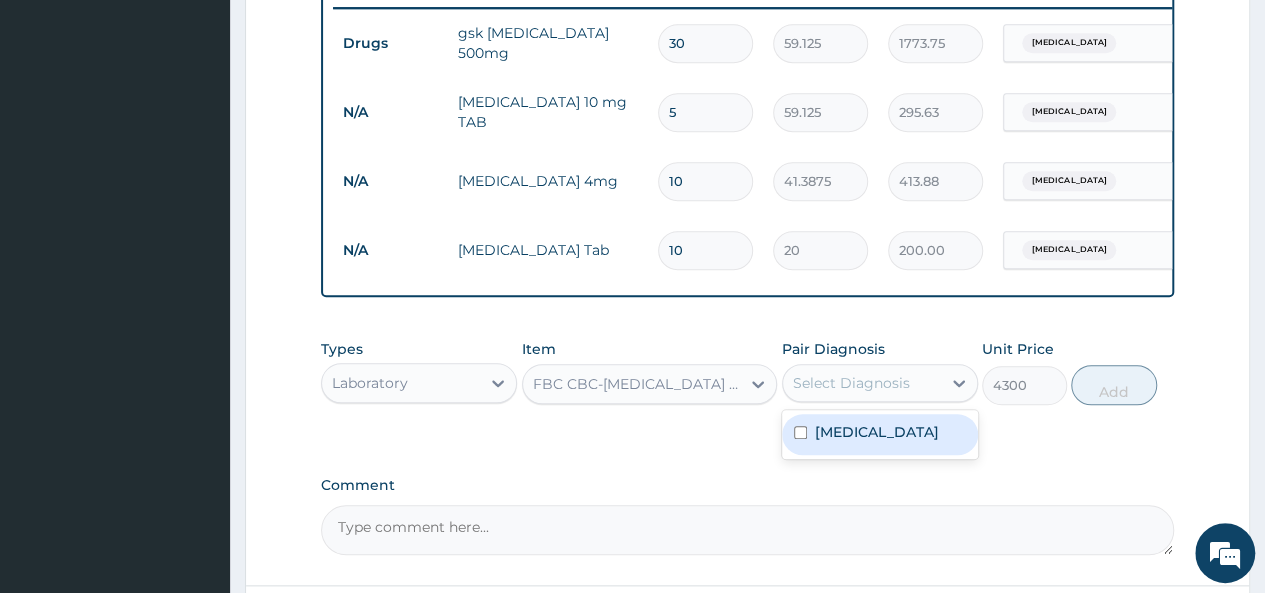click at bounding box center [800, 432] 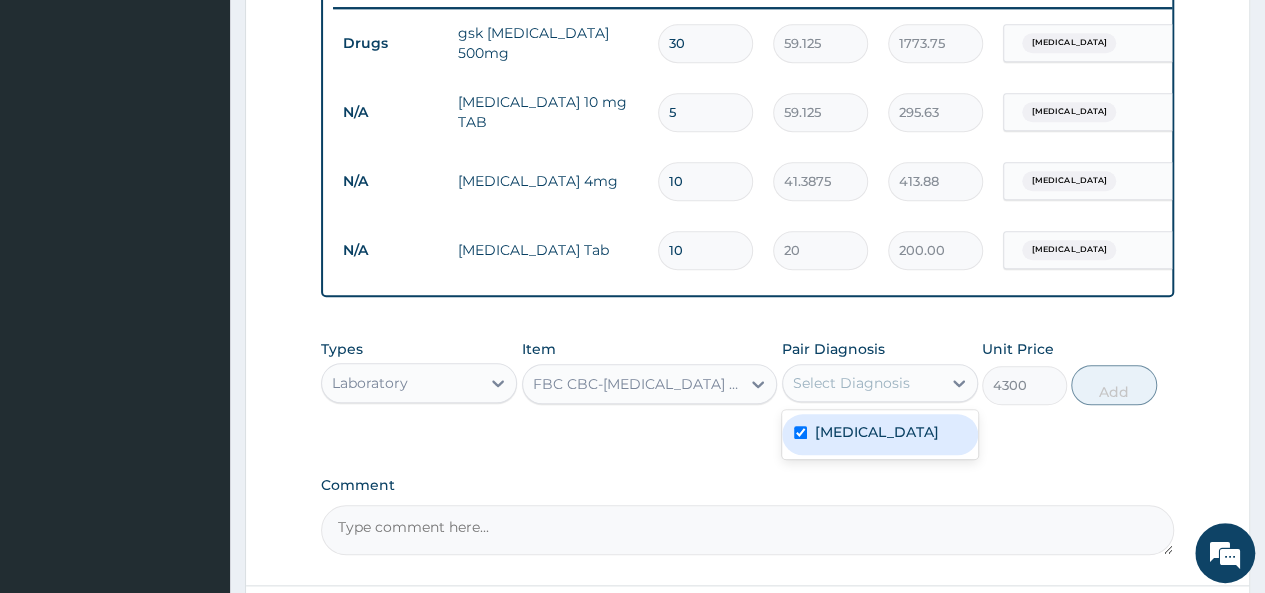 checkbox on "true" 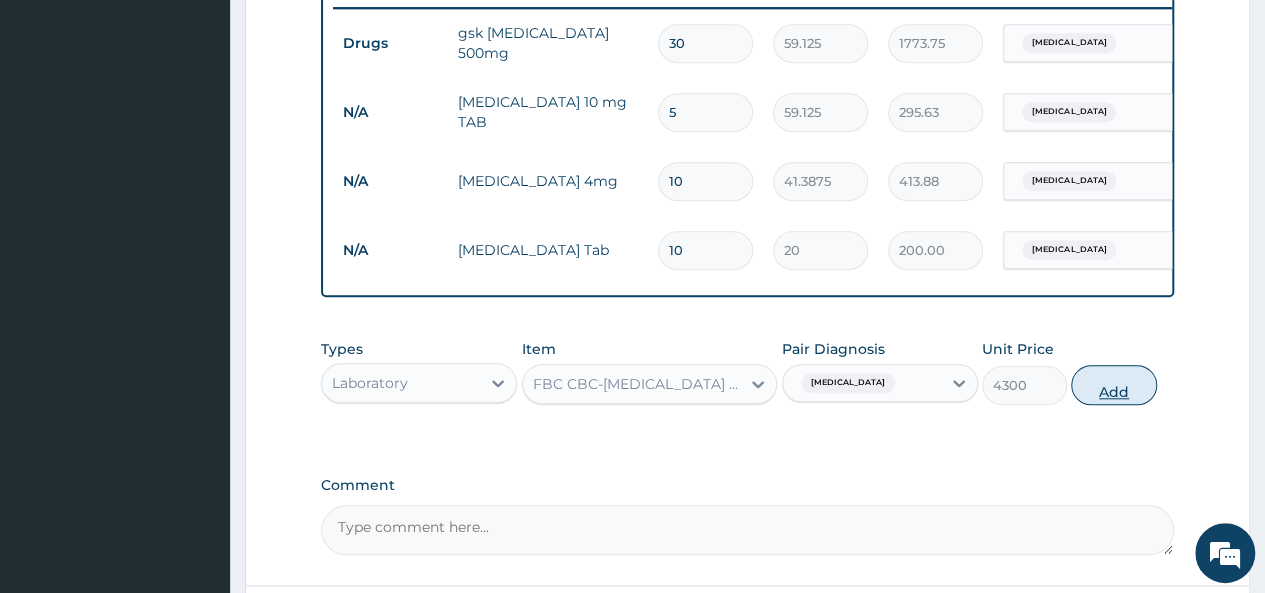 click on "Add" at bounding box center (1113, 385) 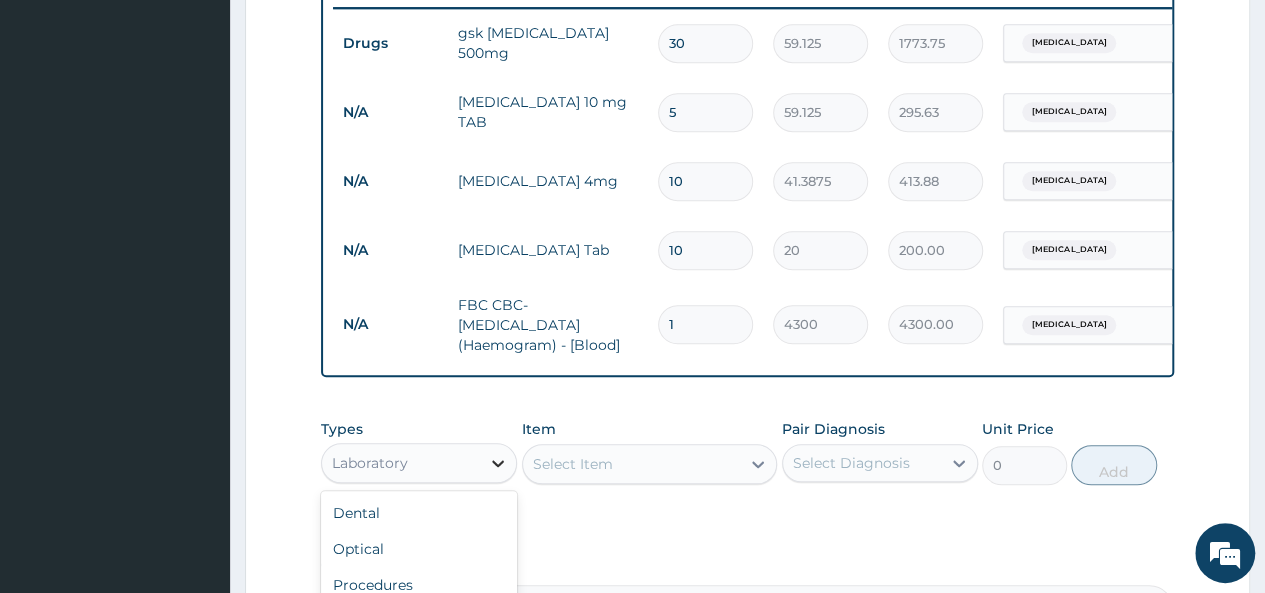 click 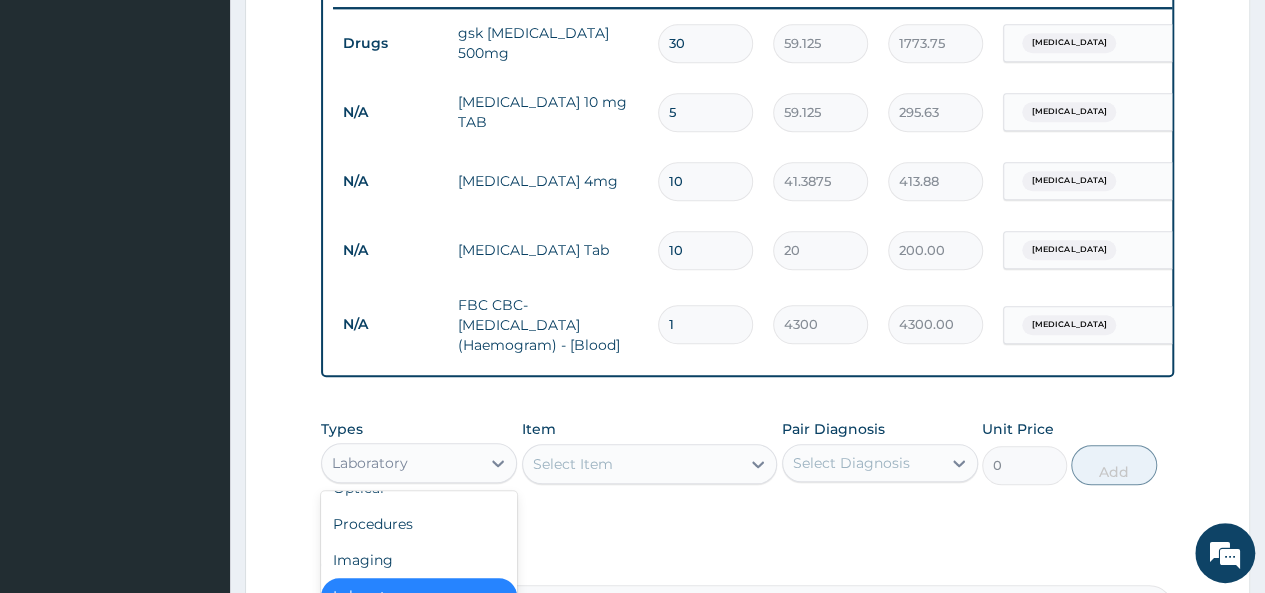 scroll, scrollTop: 62, scrollLeft: 0, axis: vertical 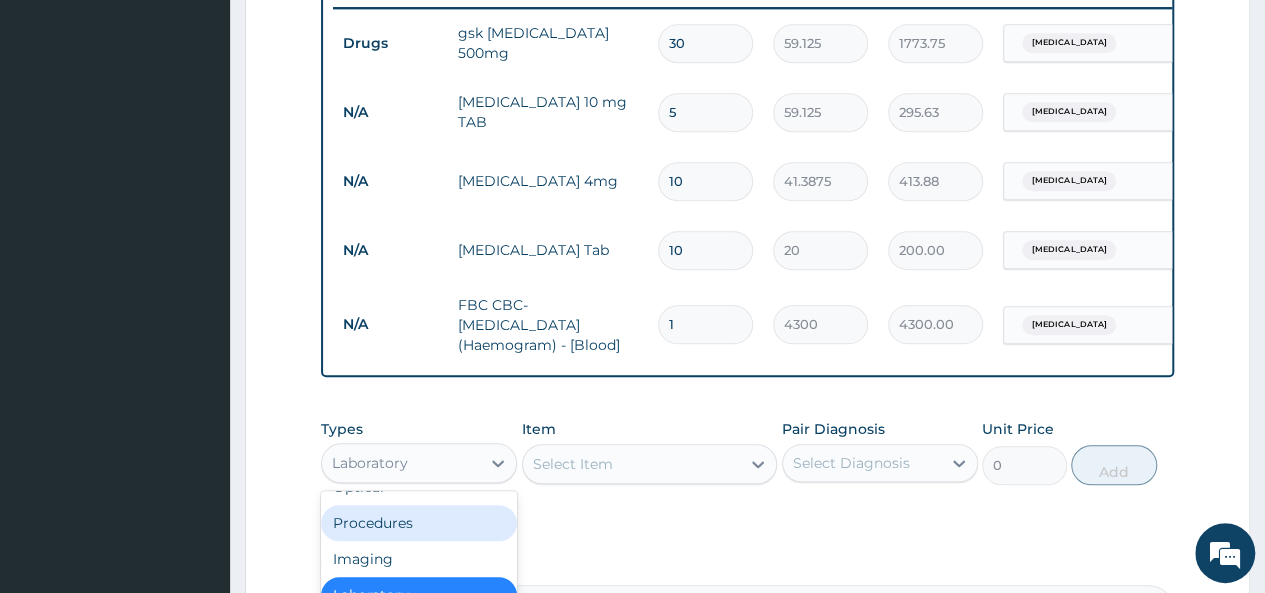 click on "Procedures" at bounding box center [419, 523] 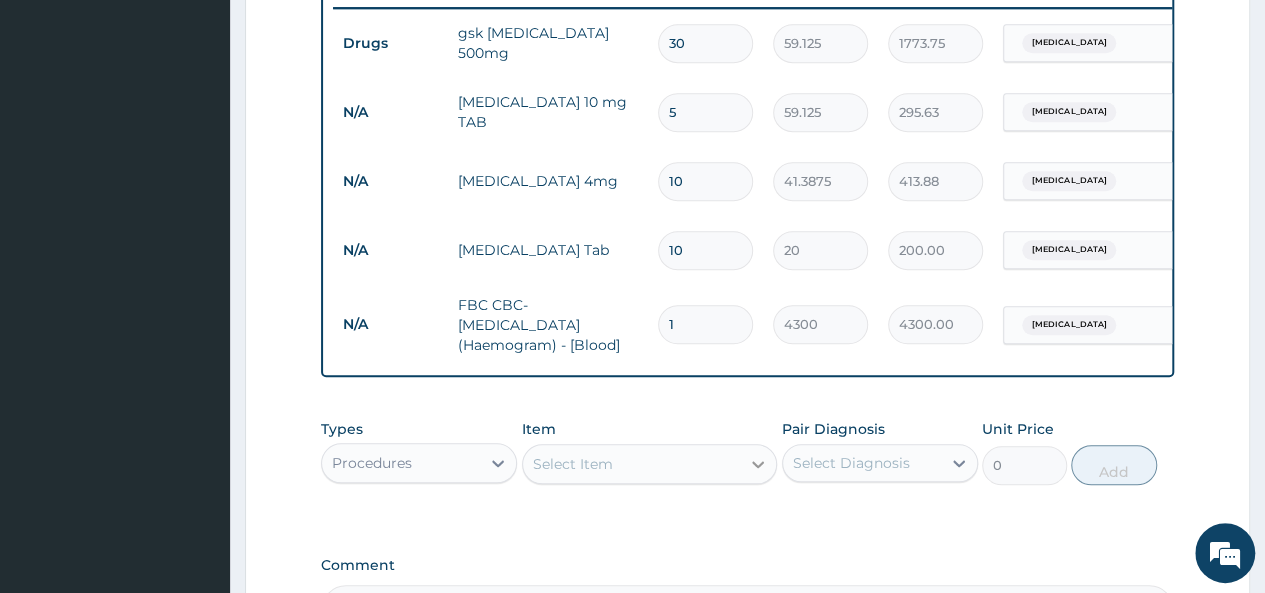 click at bounding box center [758, 464] 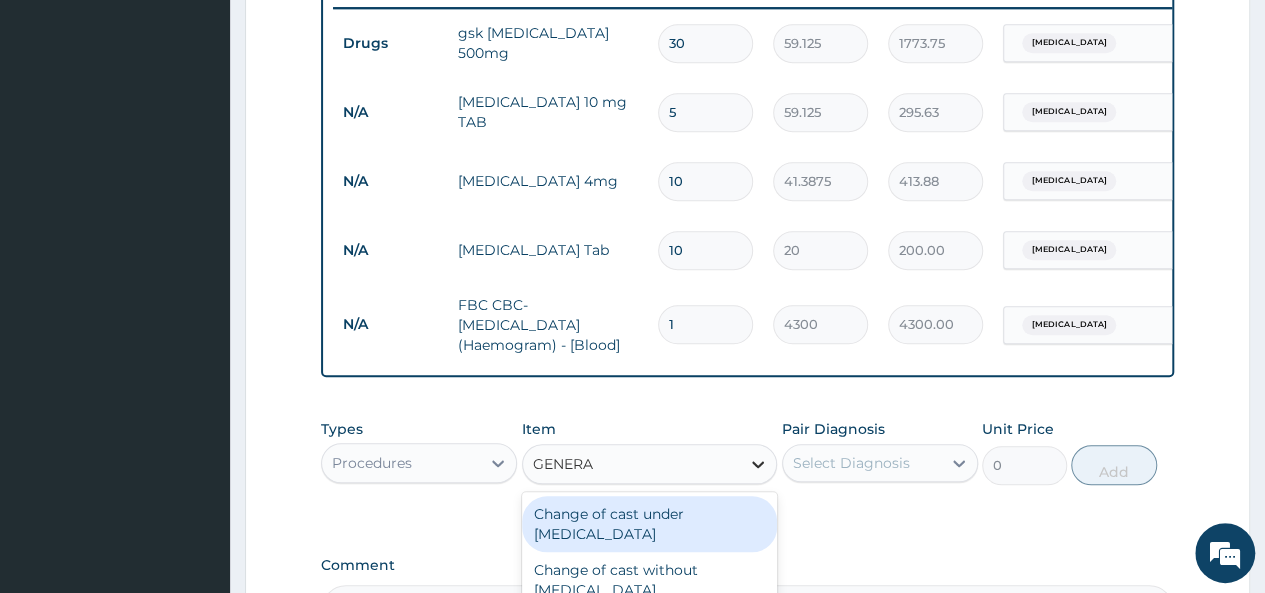 type on "GENERAL" 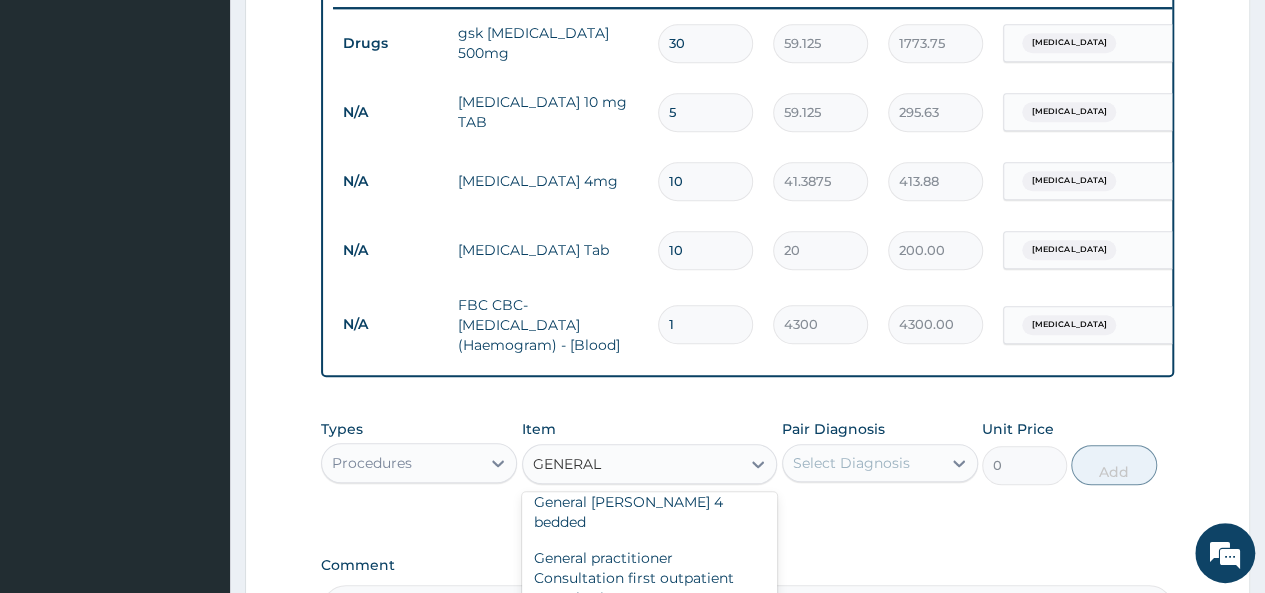 scroll, scrollTop: 194, scrollLeft: 0, axis: vertical 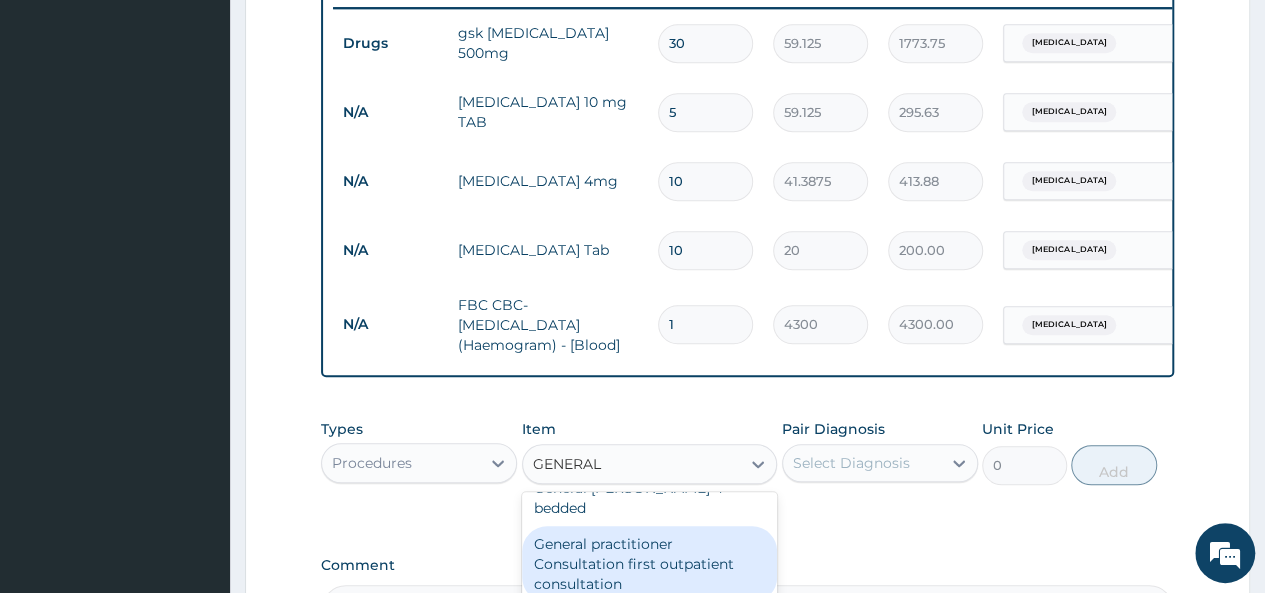 click on "General practitioner Consultation first outpatient consultation" at bounding box center [650, 564] 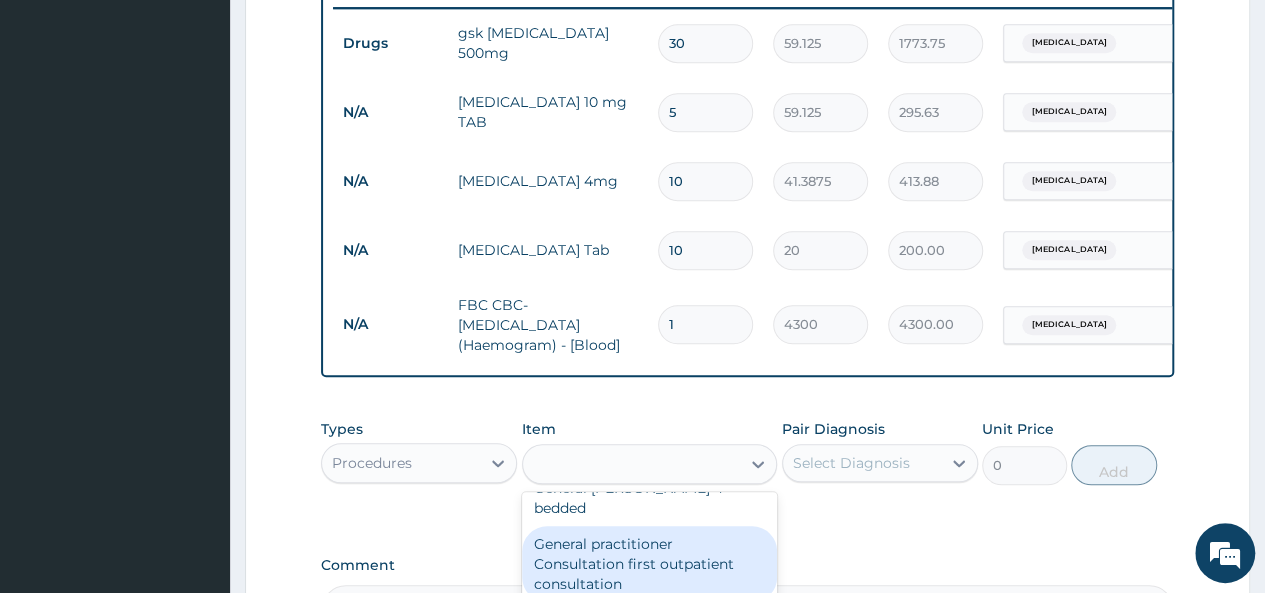 type on "3547.5" 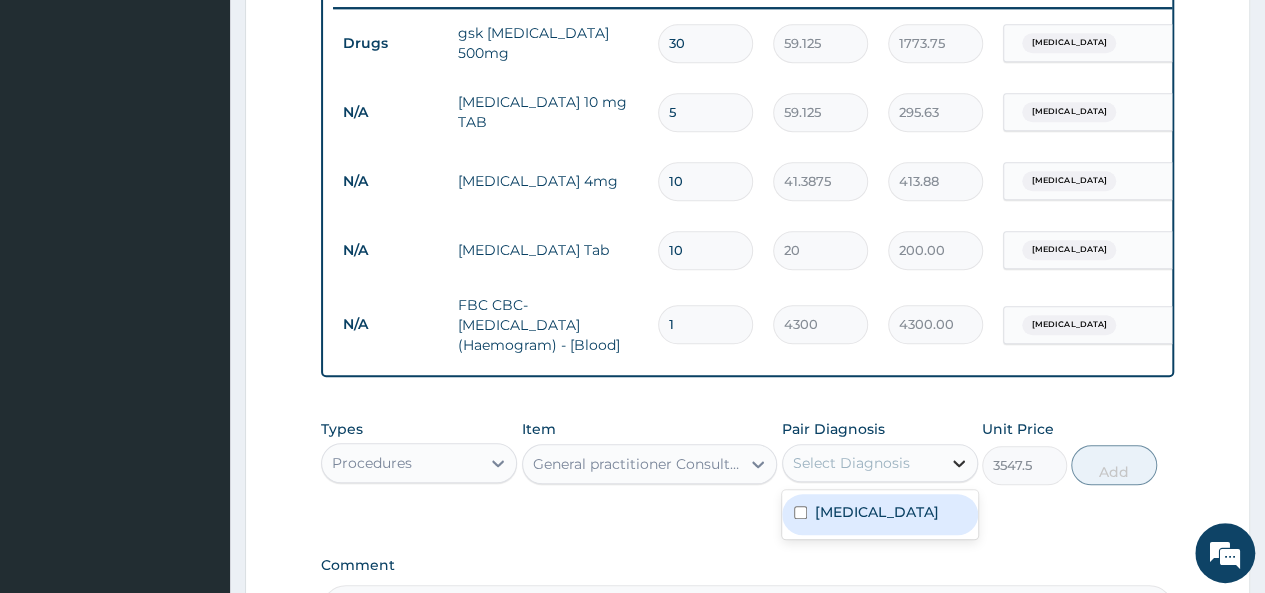 click 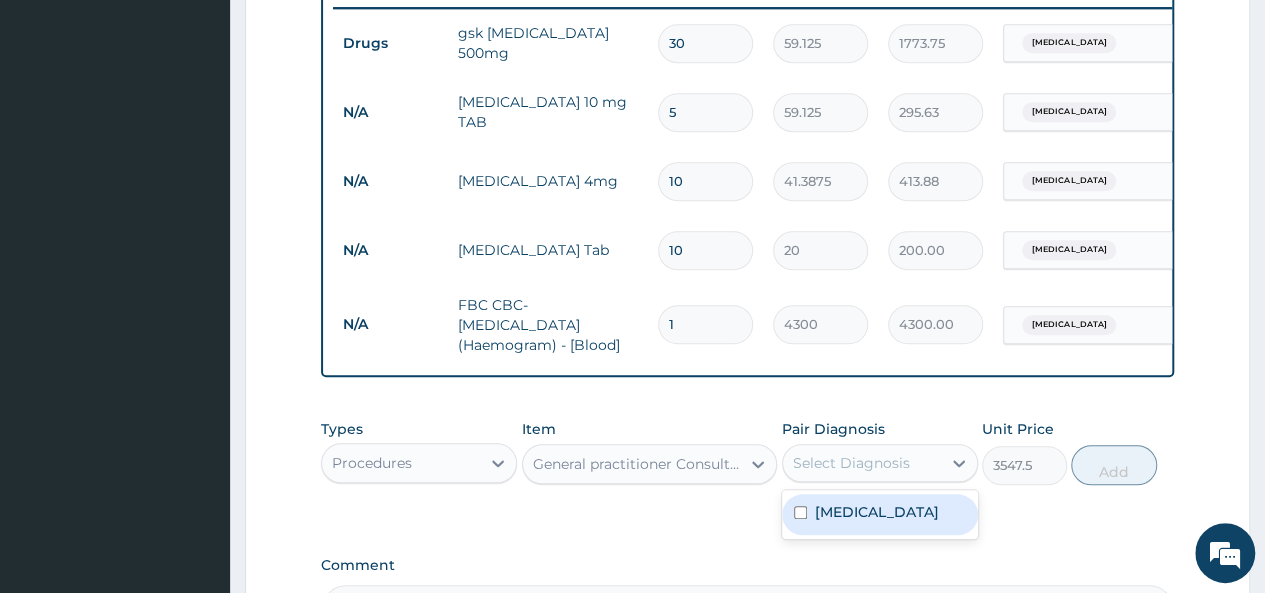 click at bounding box center (800, 512) 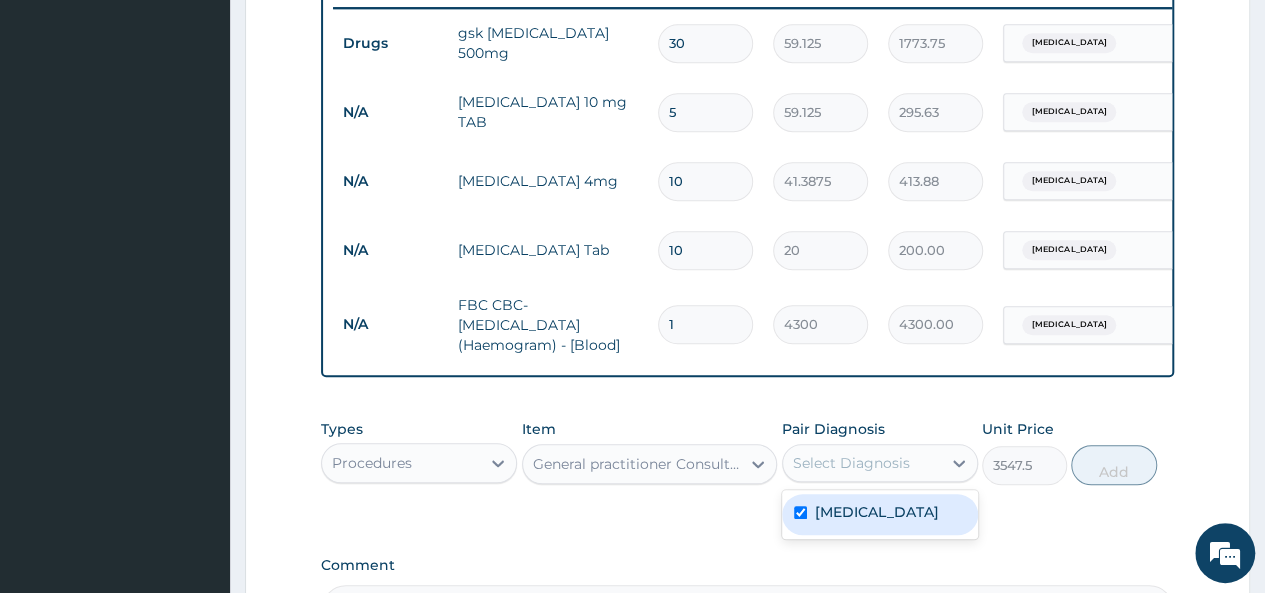 checkbox on "true" 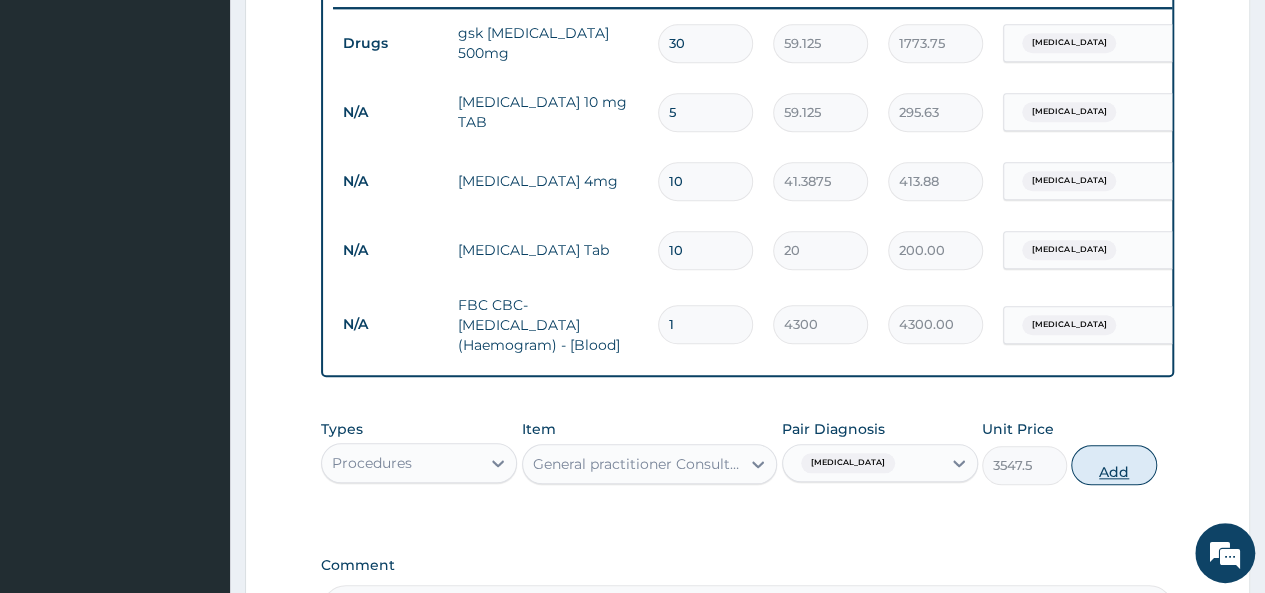 click on "Add" at bounding box center [1113, 465] 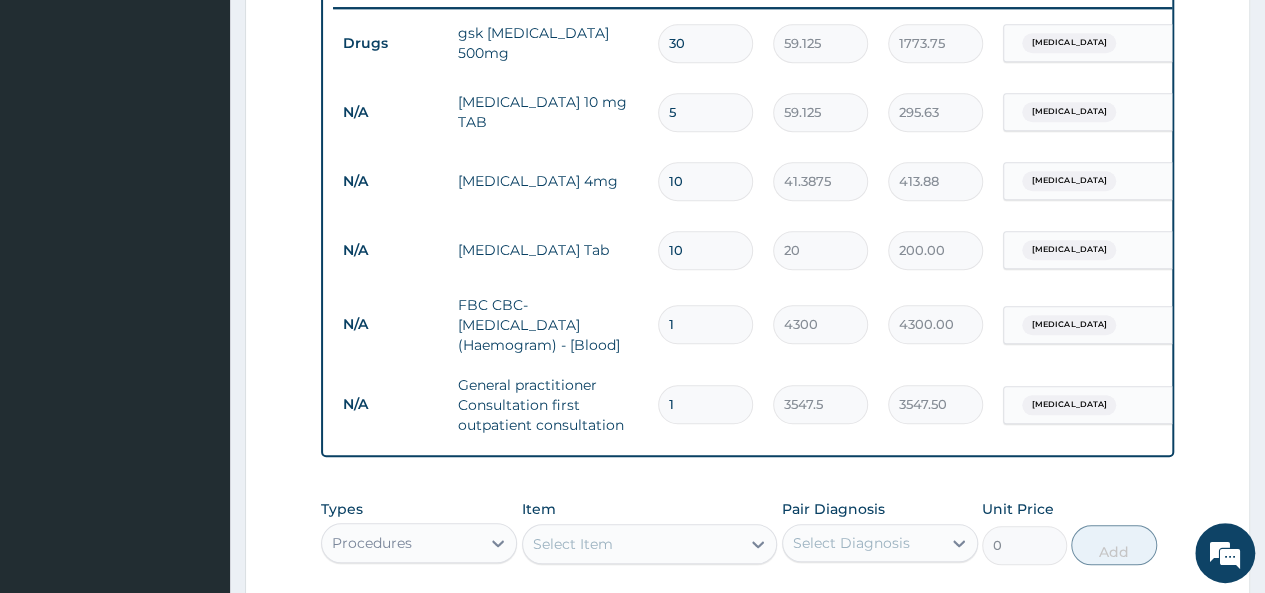 scroll, scrollTop: 0, scrollLeft: 150, axis: horizontal 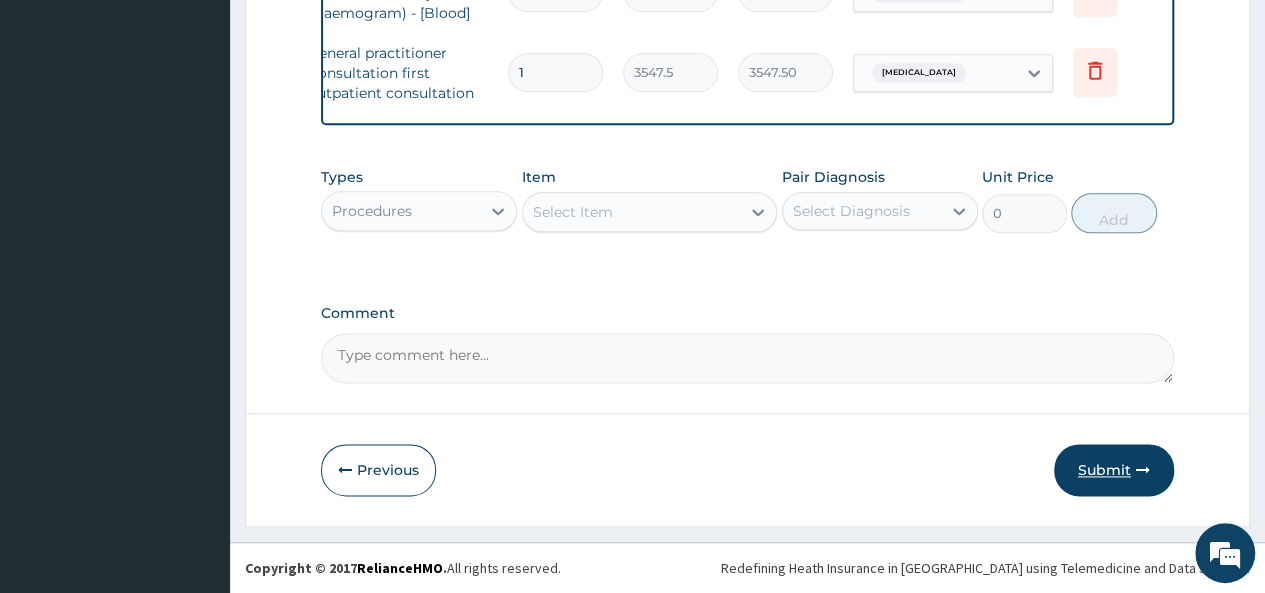 click on "Submit" at bounding box center [1114, 470] 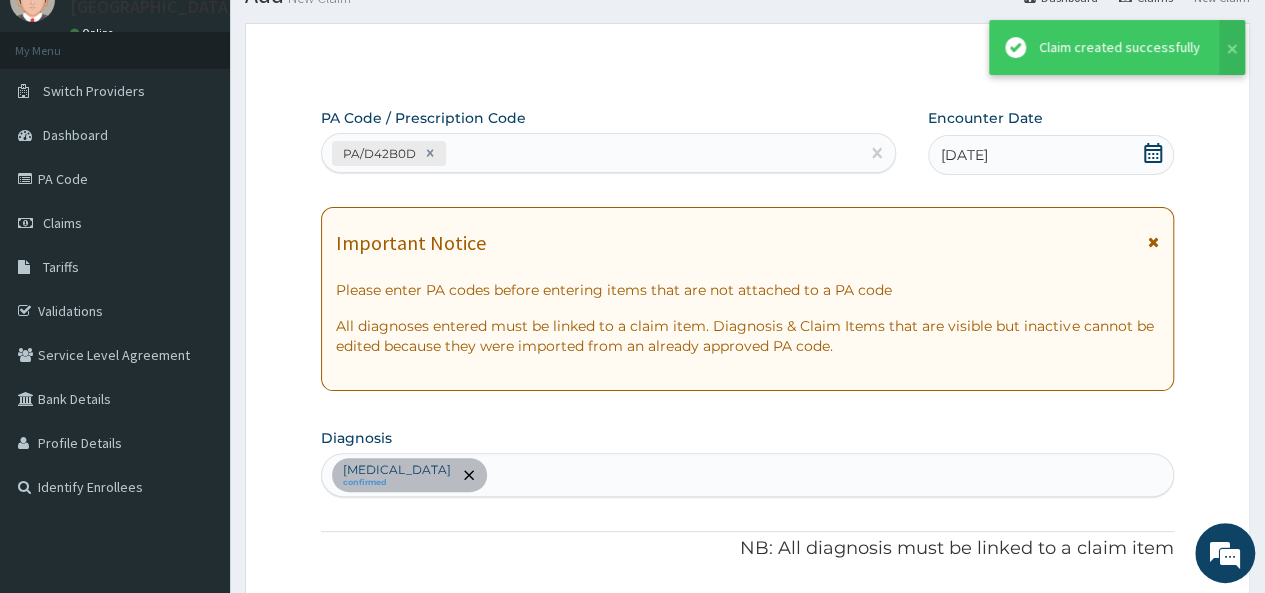 scroll, scrollTop: 1134, scrollLeft: 0, axis: vertical 